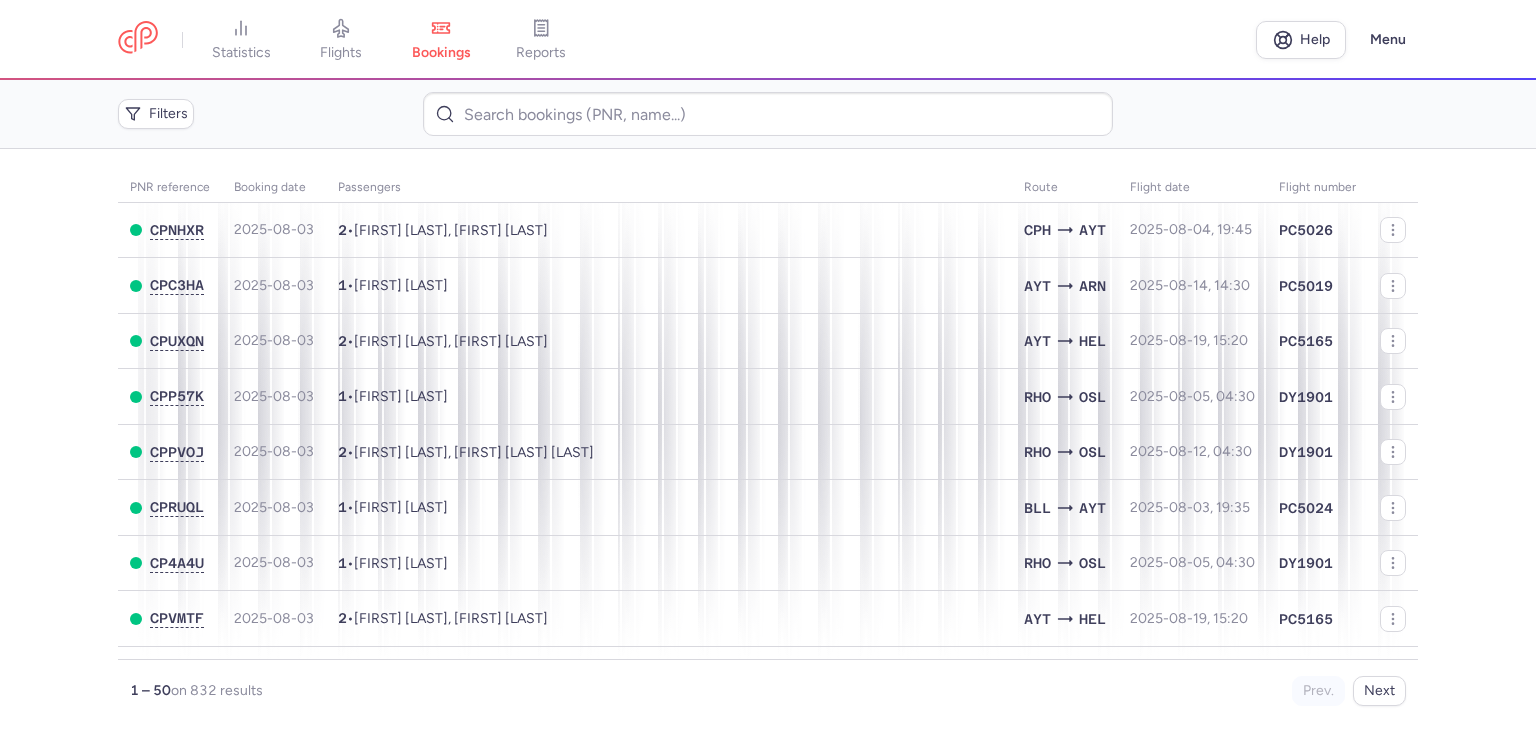scroll, scrollTop: 0, scrollLeft: 0, axis: both 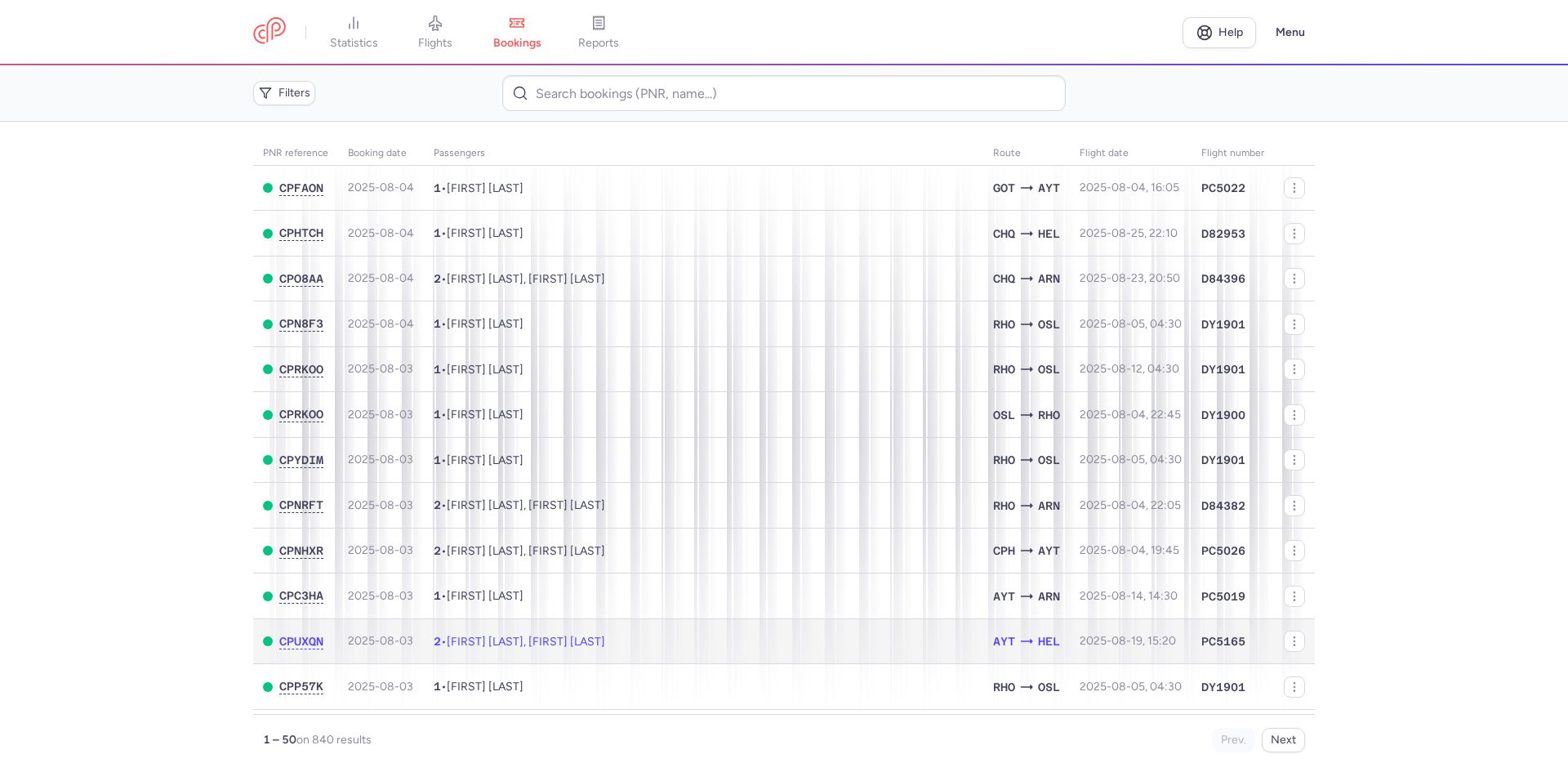 click on "[FIRST] [LAST], [FIRST] [LAST]" at bounding box center (526, 641) 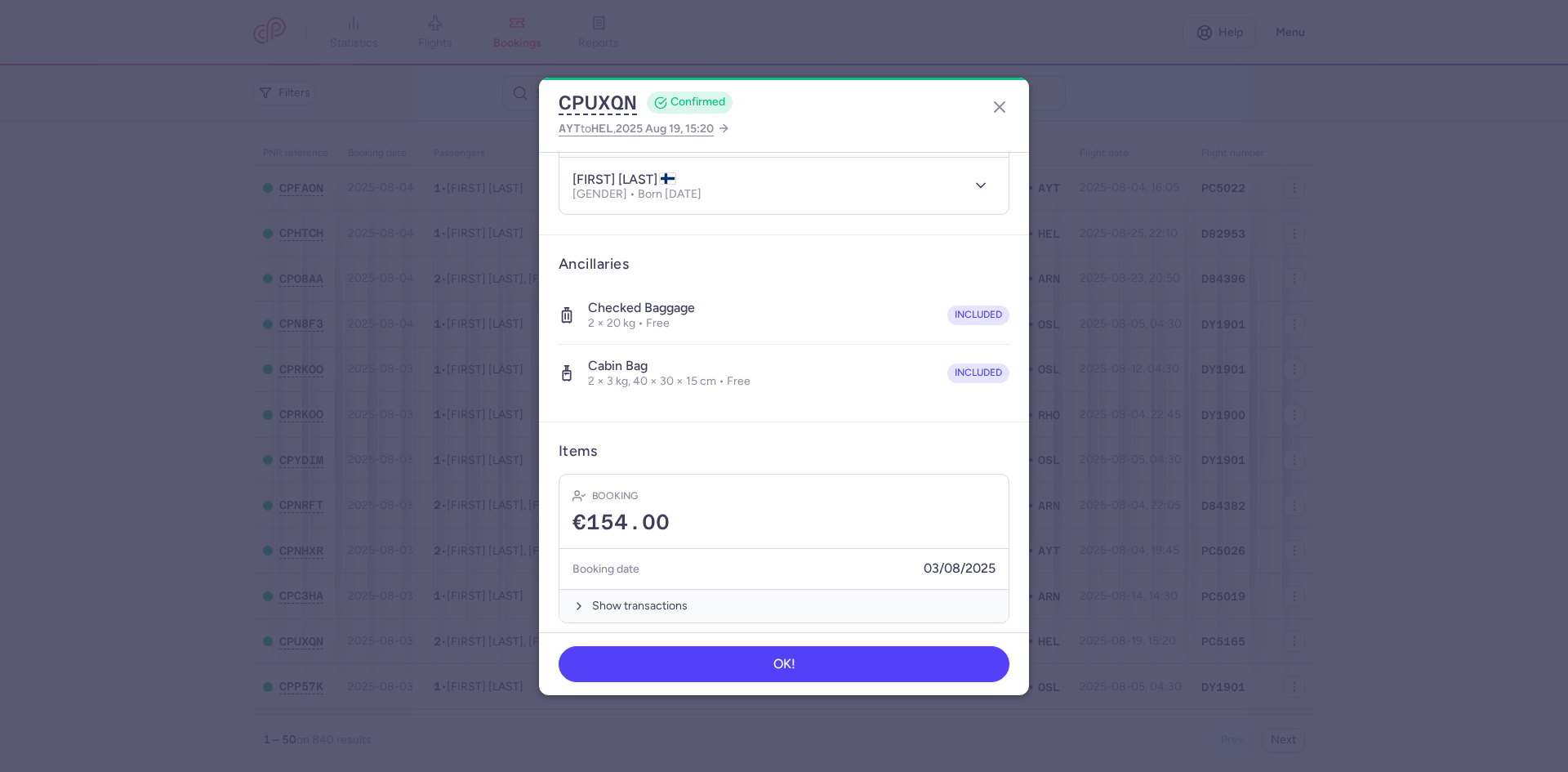 scroll, scrollTop: 243, scrollLeft: 0, axis: vertical 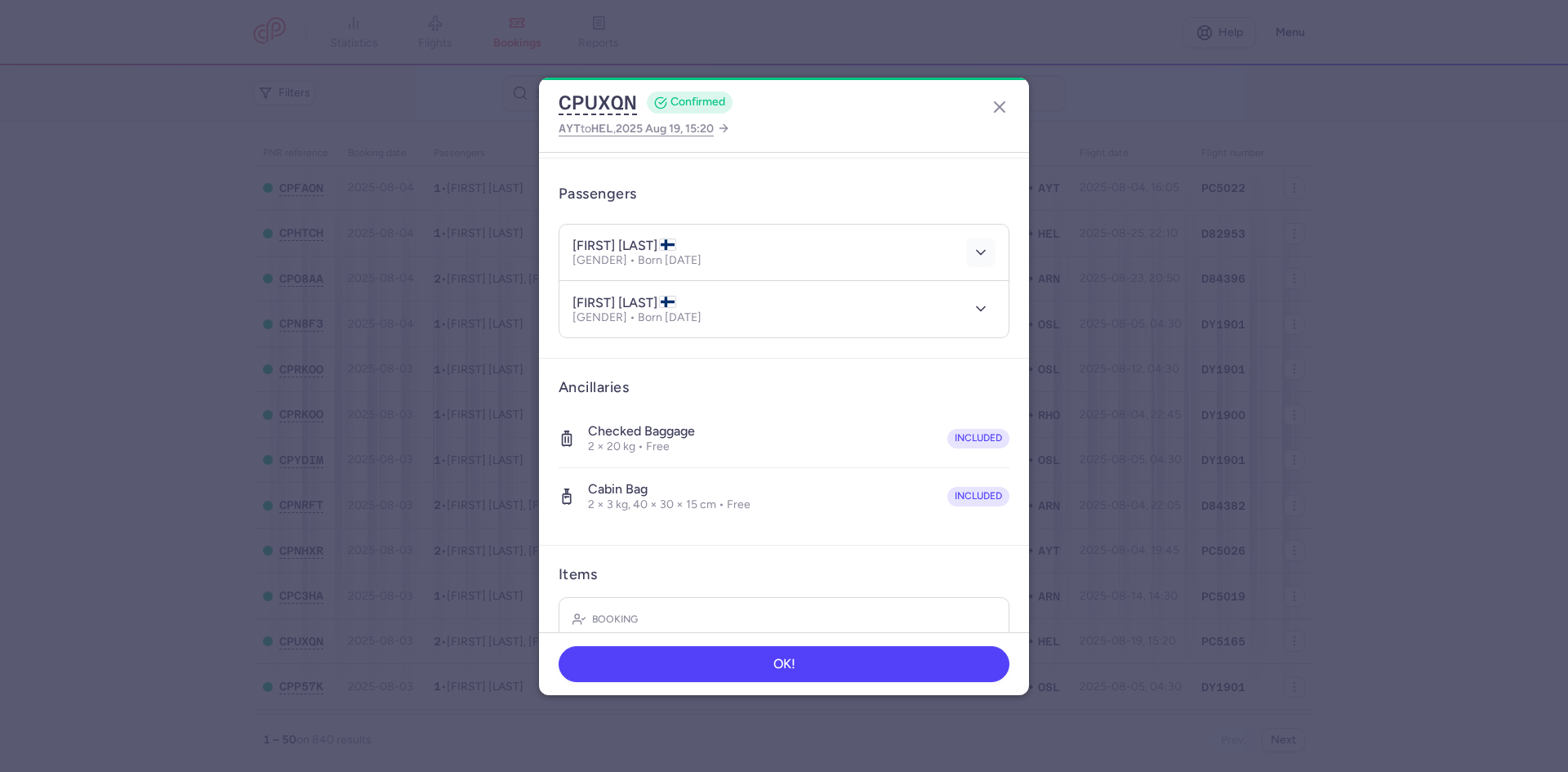 click at bounding box center [981, 252] 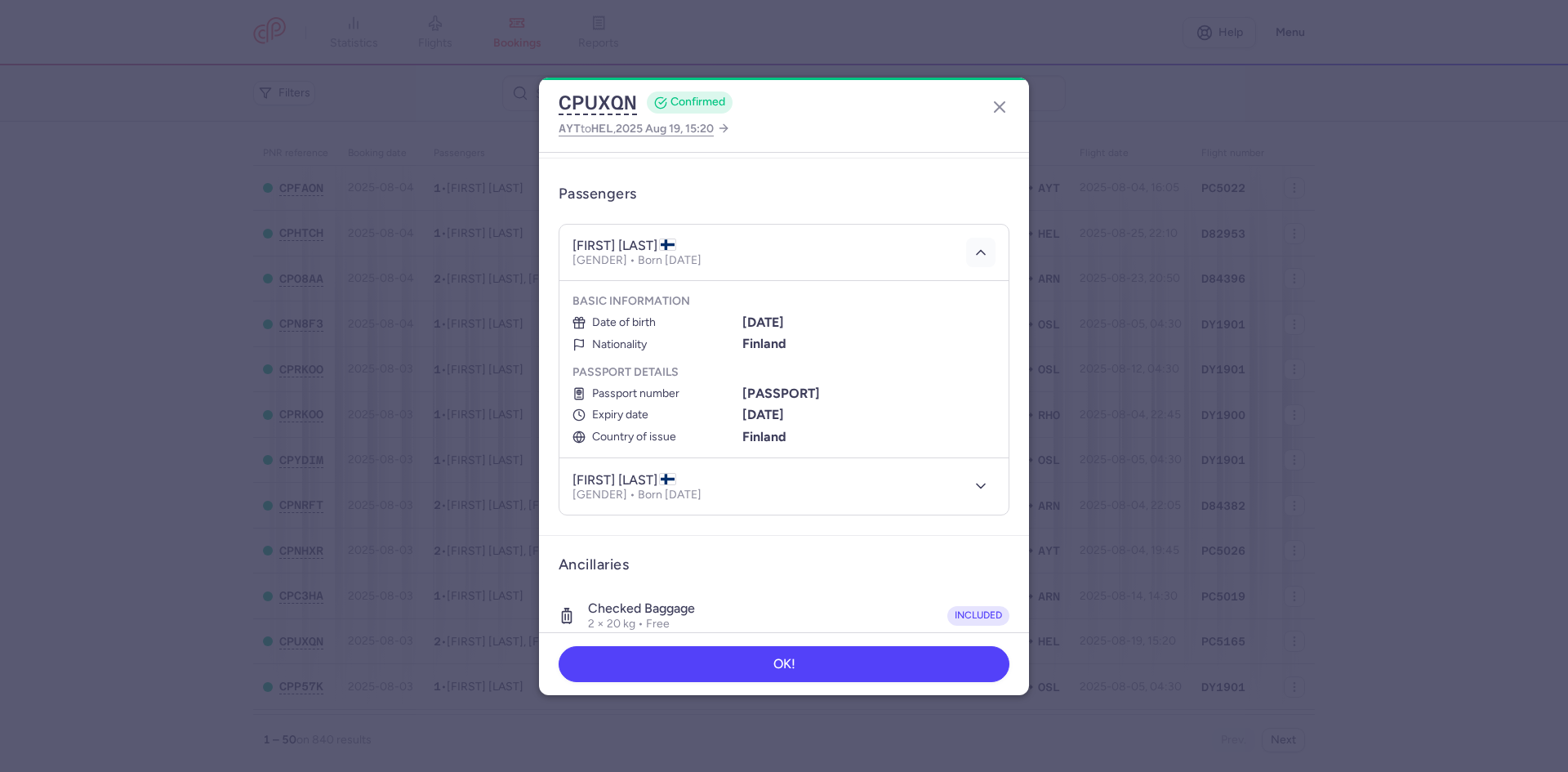 click at bounding box center [981, 252] 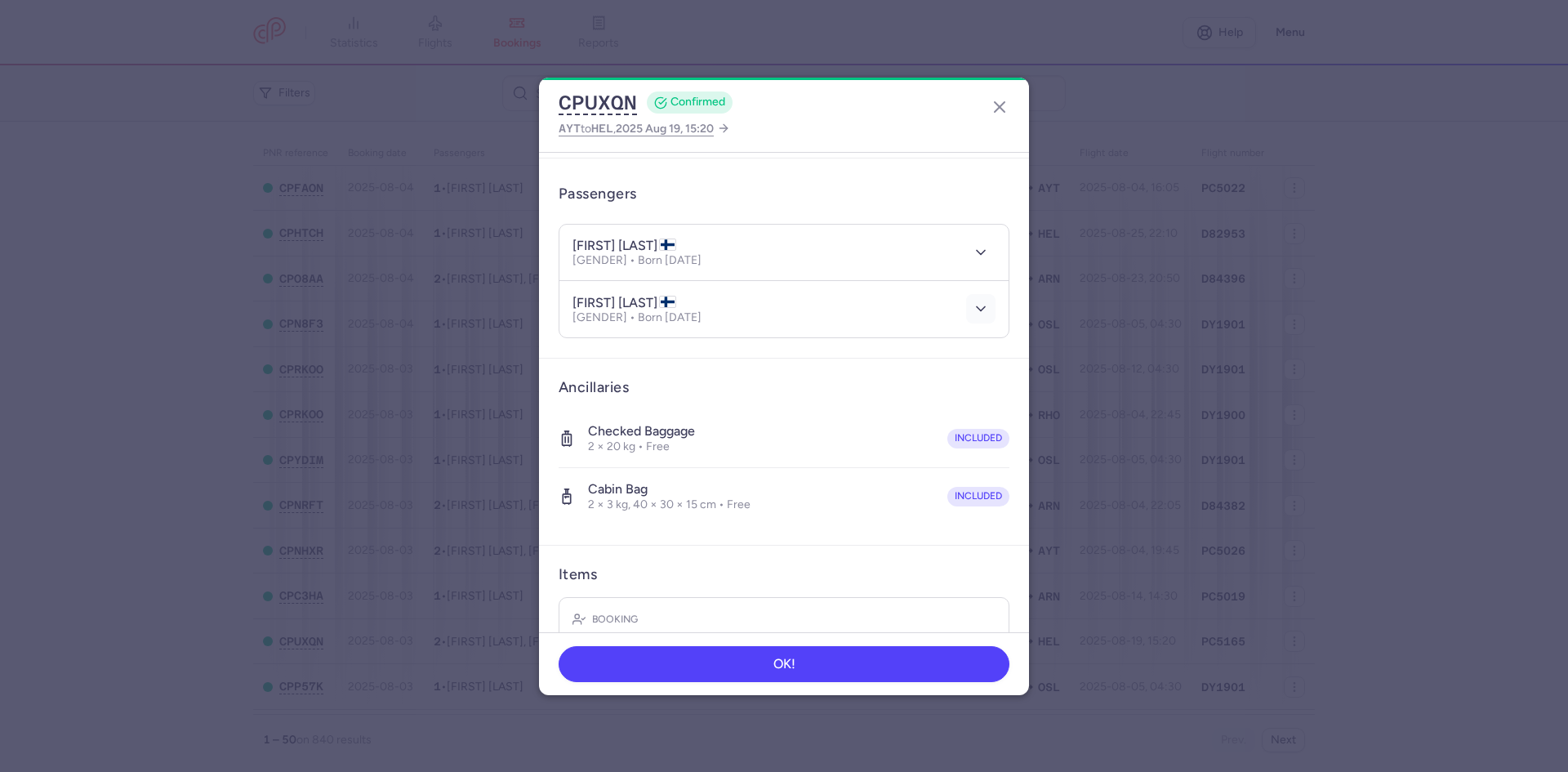 click at bounding box center (981, 309) 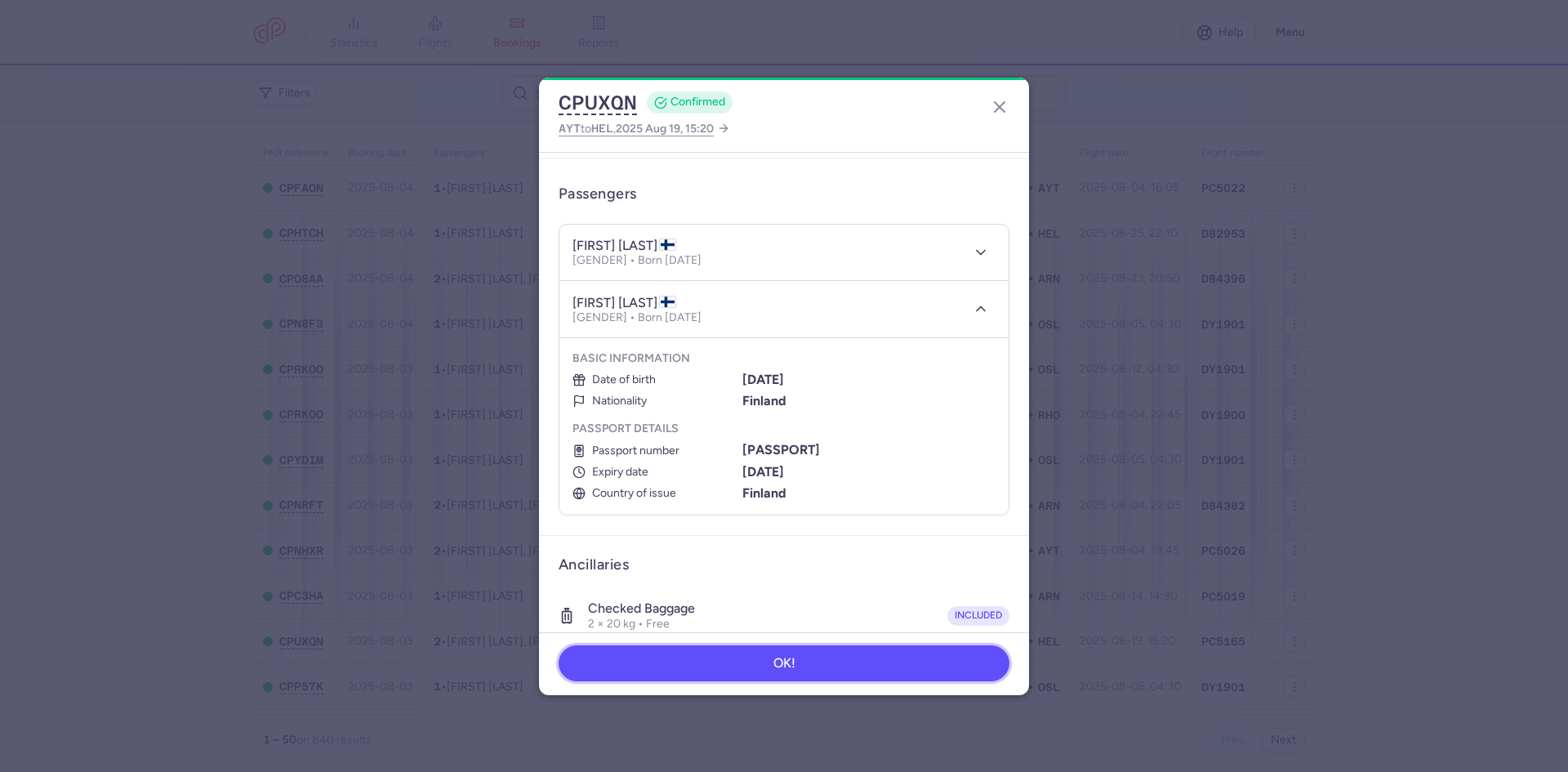 click on "OK!" at bounding box center (784, 663) 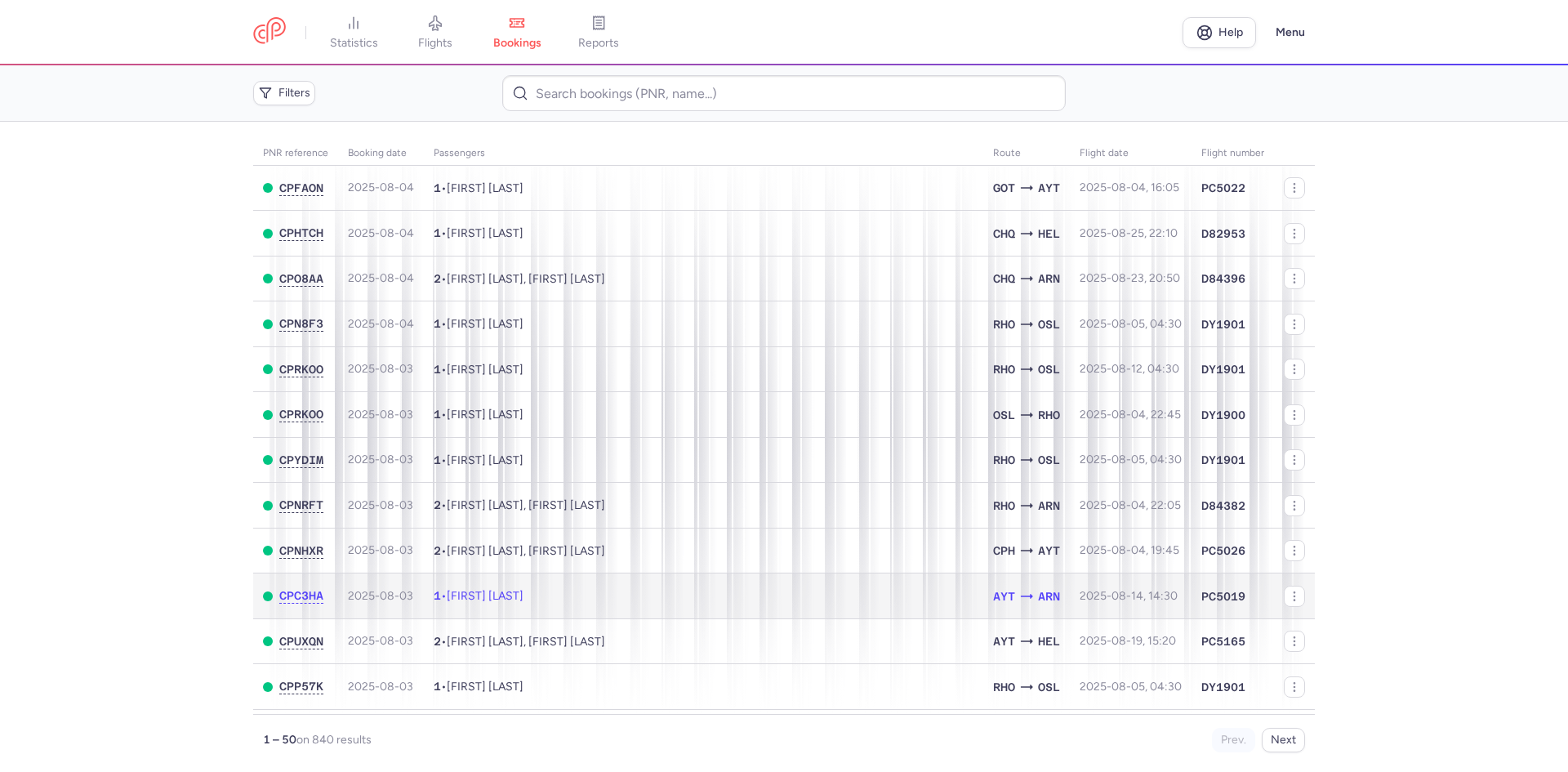 click on "[FIRST] [LAST]" at bounding box center (485, 596) 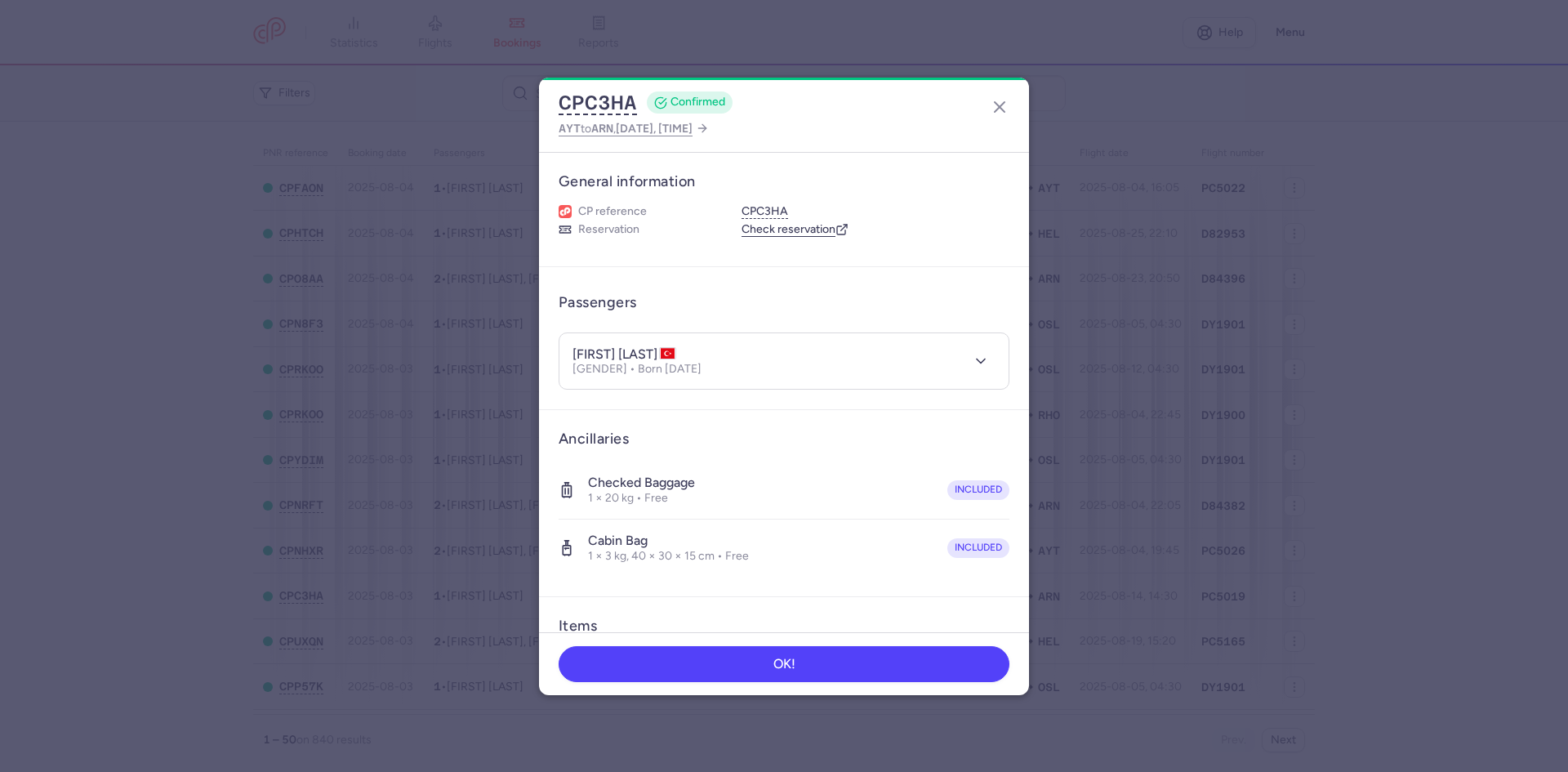 scroll, scrollTop: 185, scrollLeft: 0, axis: vertical 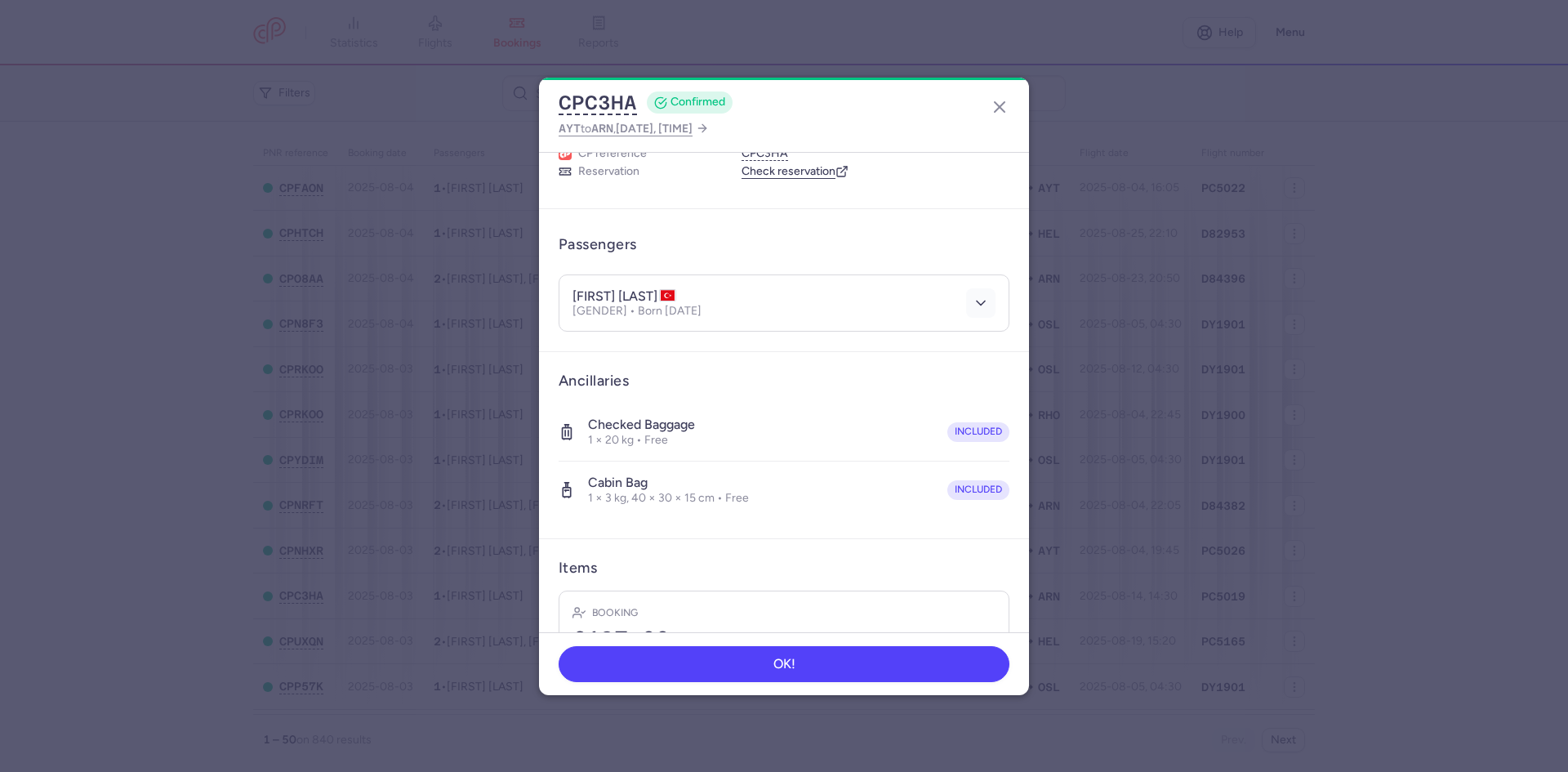 click at bounding box center (981, 303) 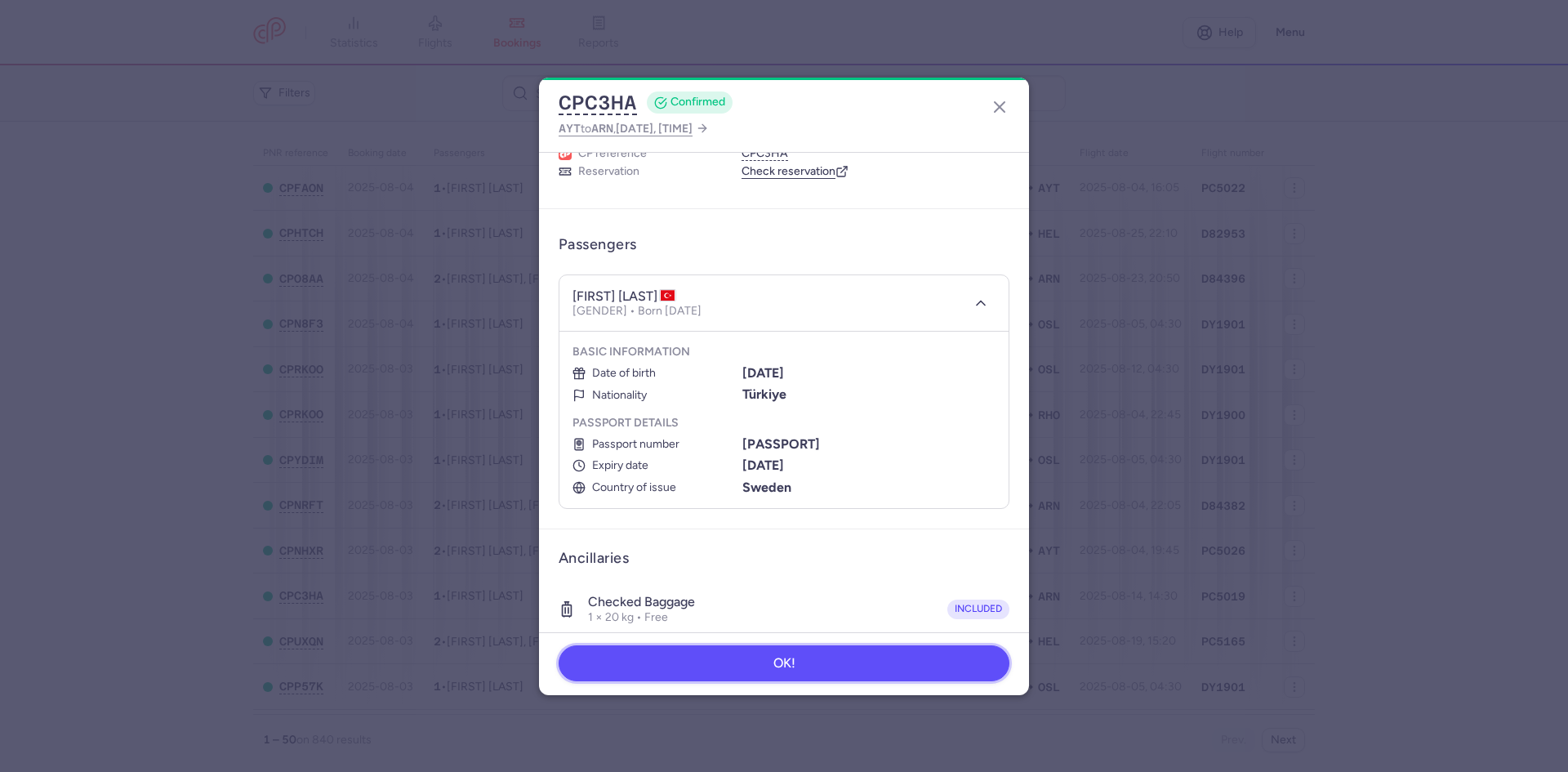click on "OK!" at bounding box center [784, 663] 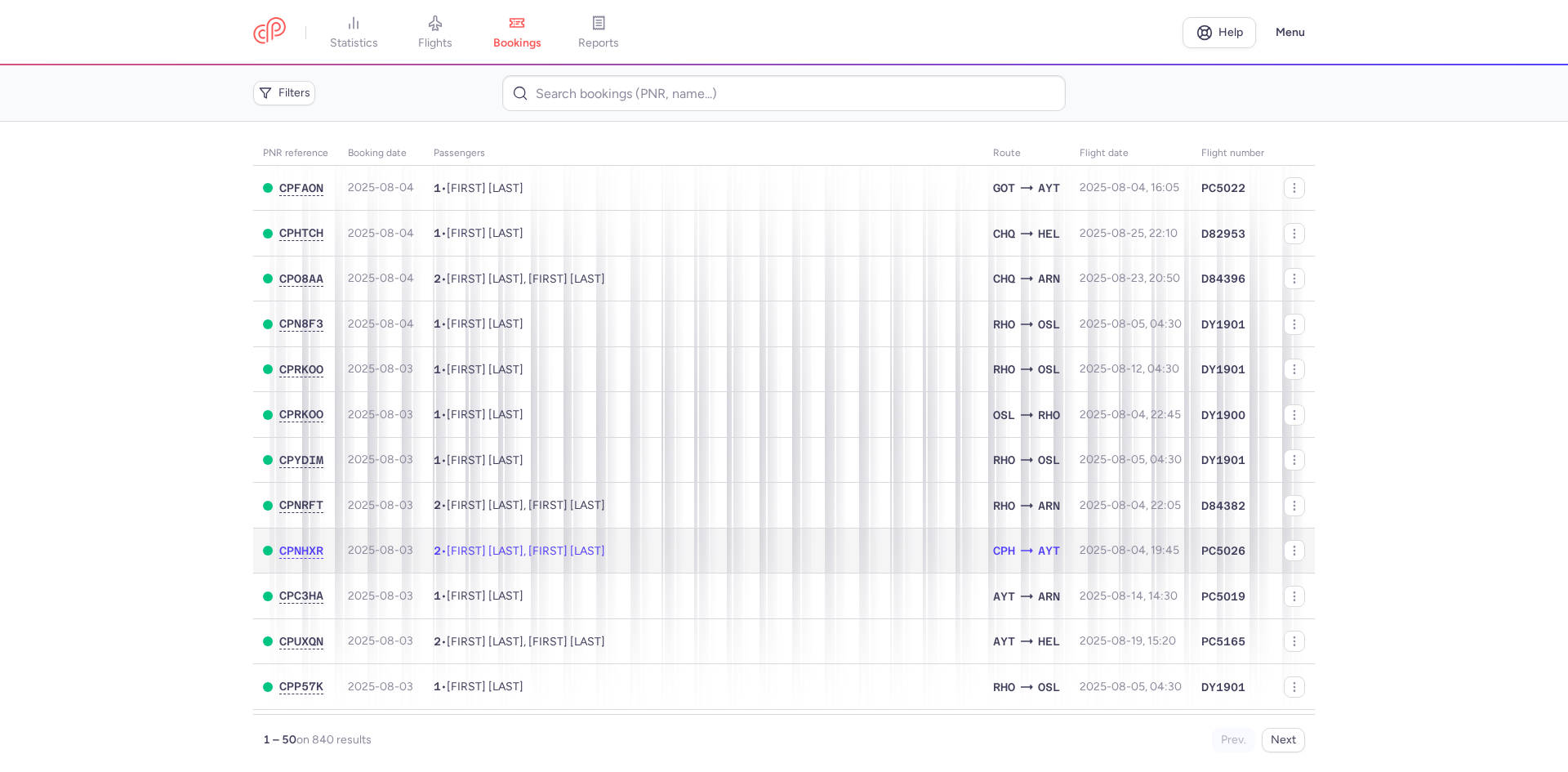click on "[FIRST] [LAST], [FIRST] [LAST]" at bounding box center (526, 551) 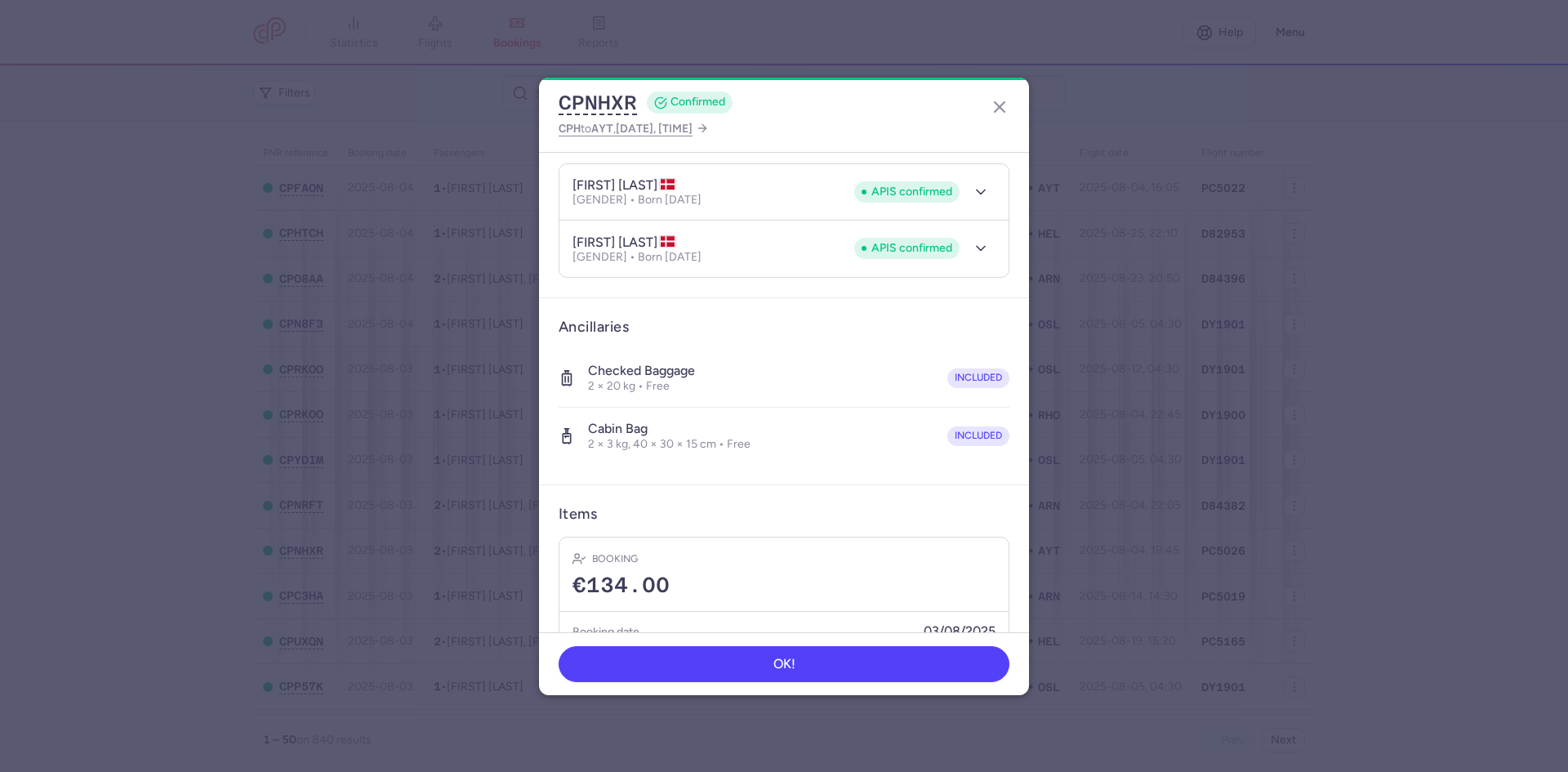 scroll, scrollTop: 0, scrollLeft: 0, axis: both 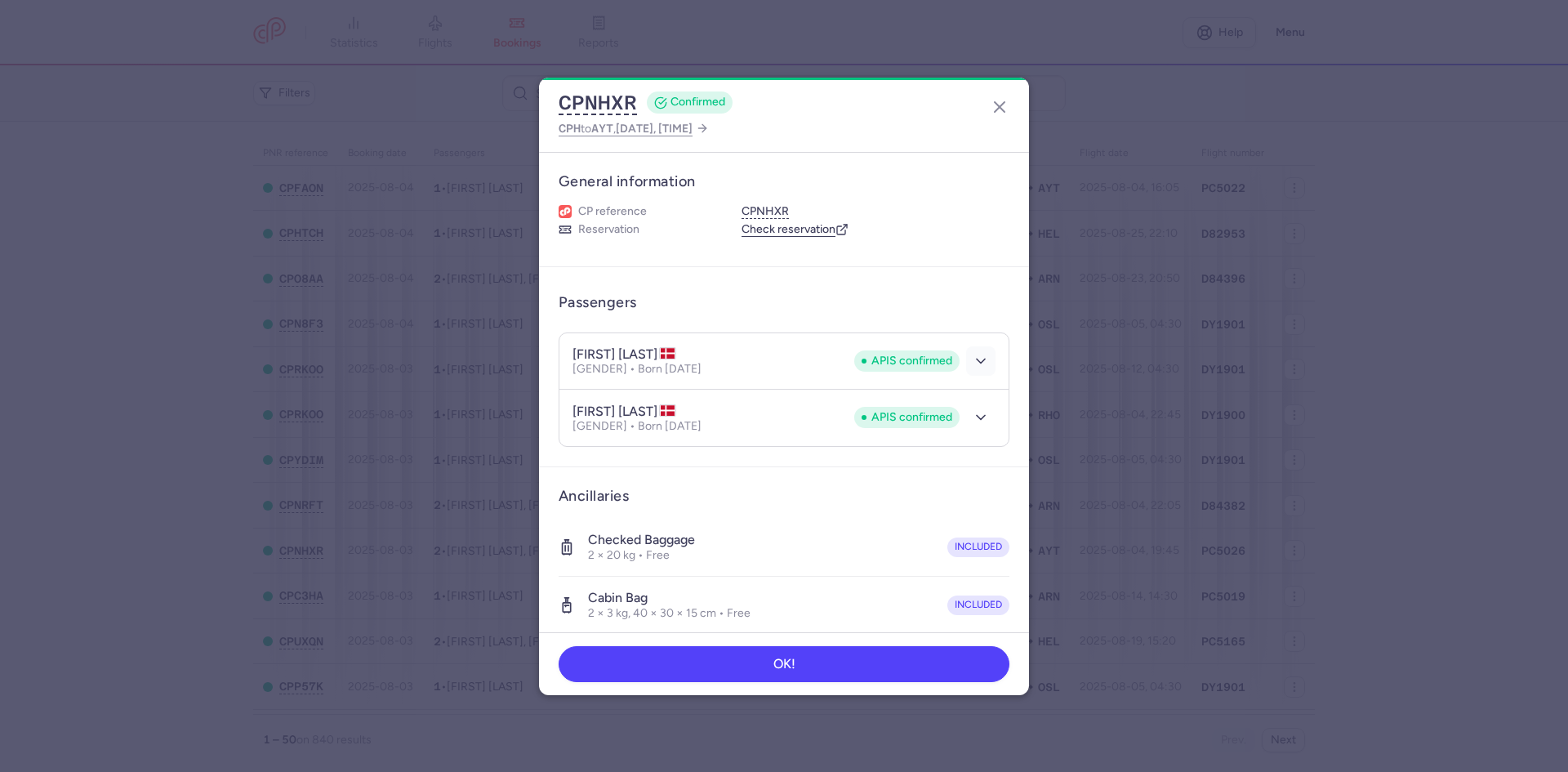 click 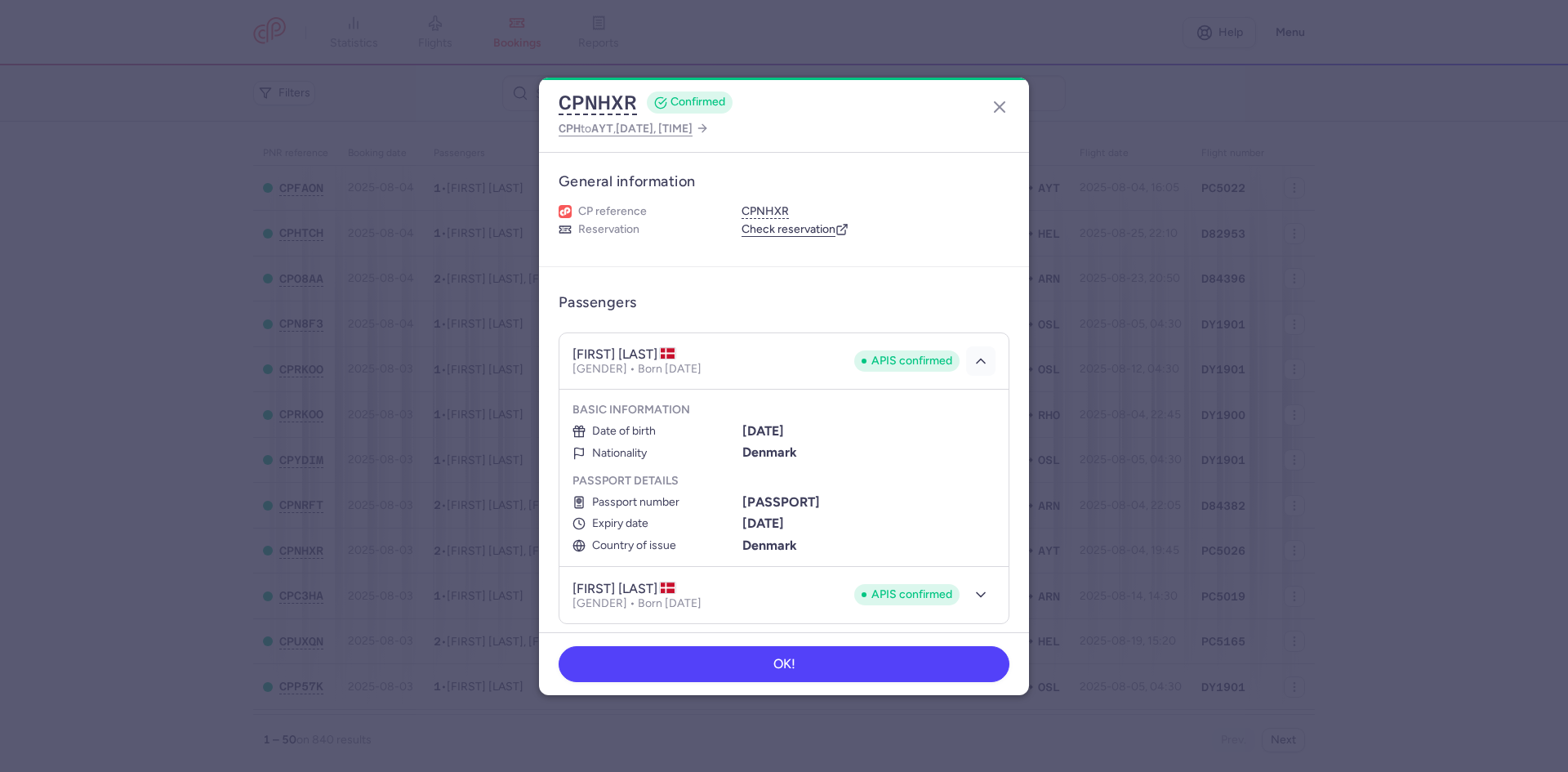 drag, startPoint x: 977, startPoint y: 350, endPoint x: 982, endPoint y: 362, distance: 13 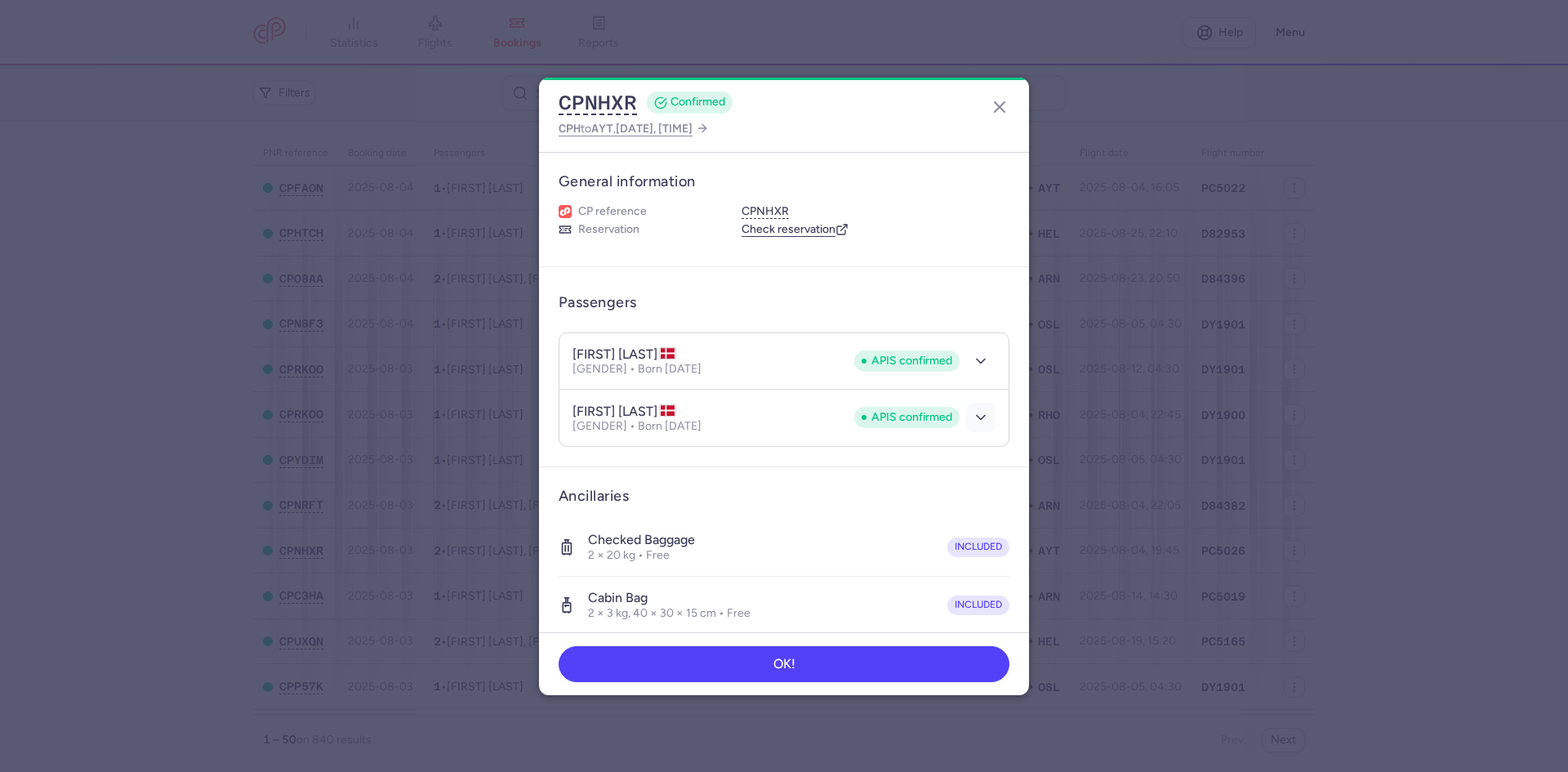 click 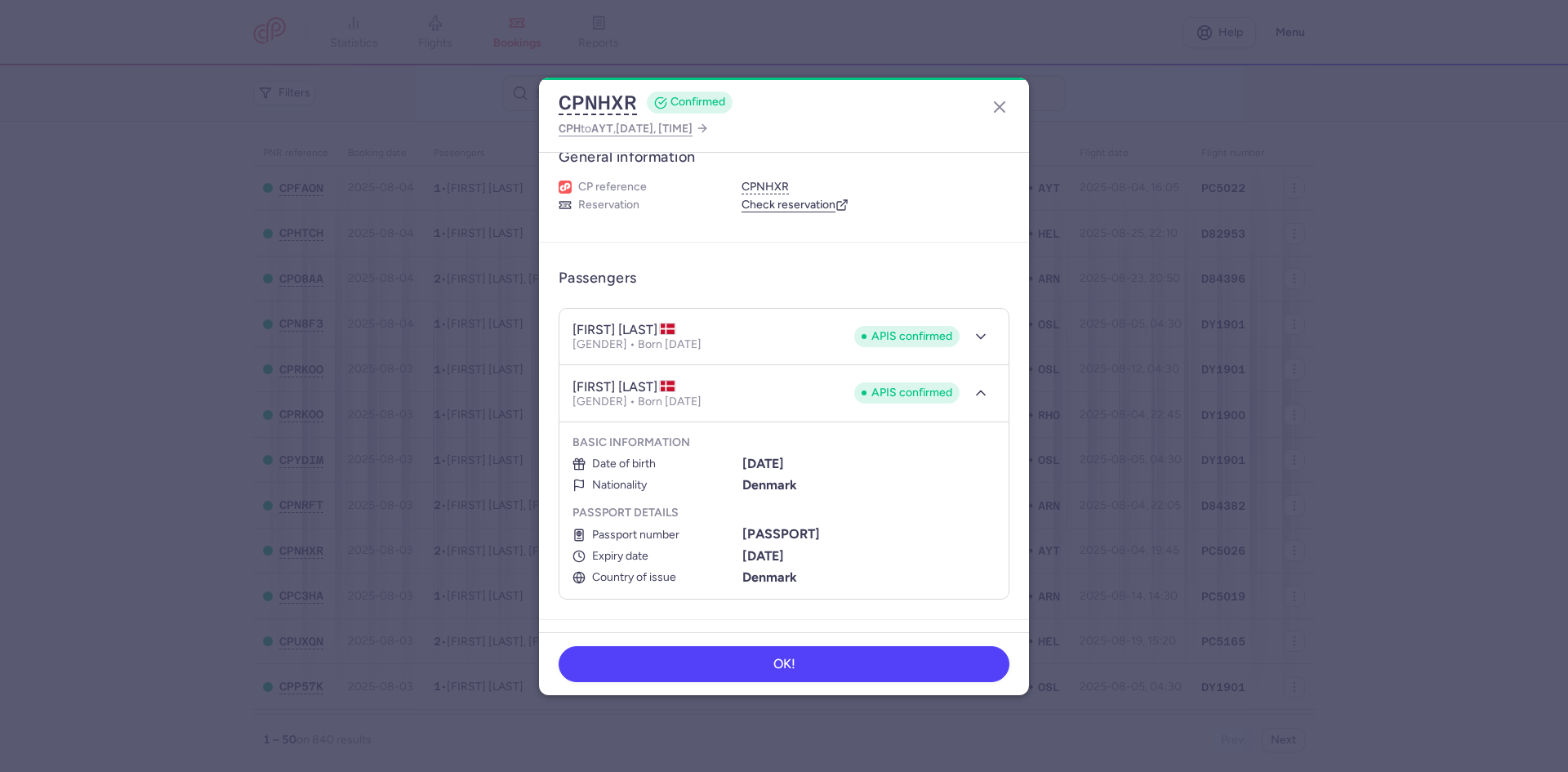 scroll, scrollTop: 36, scrollLeft: 0, axis: vertical 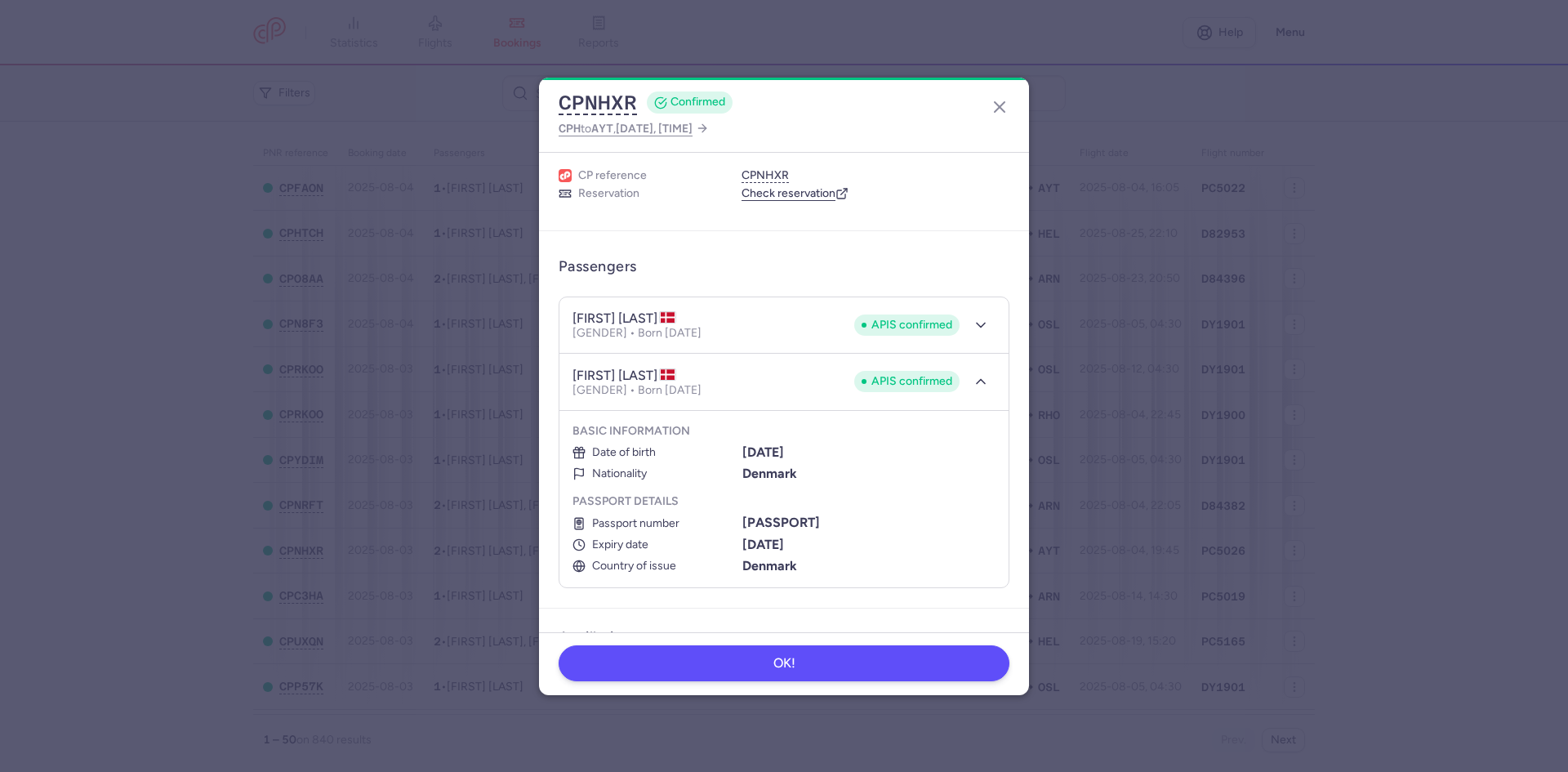 click on "OK!" 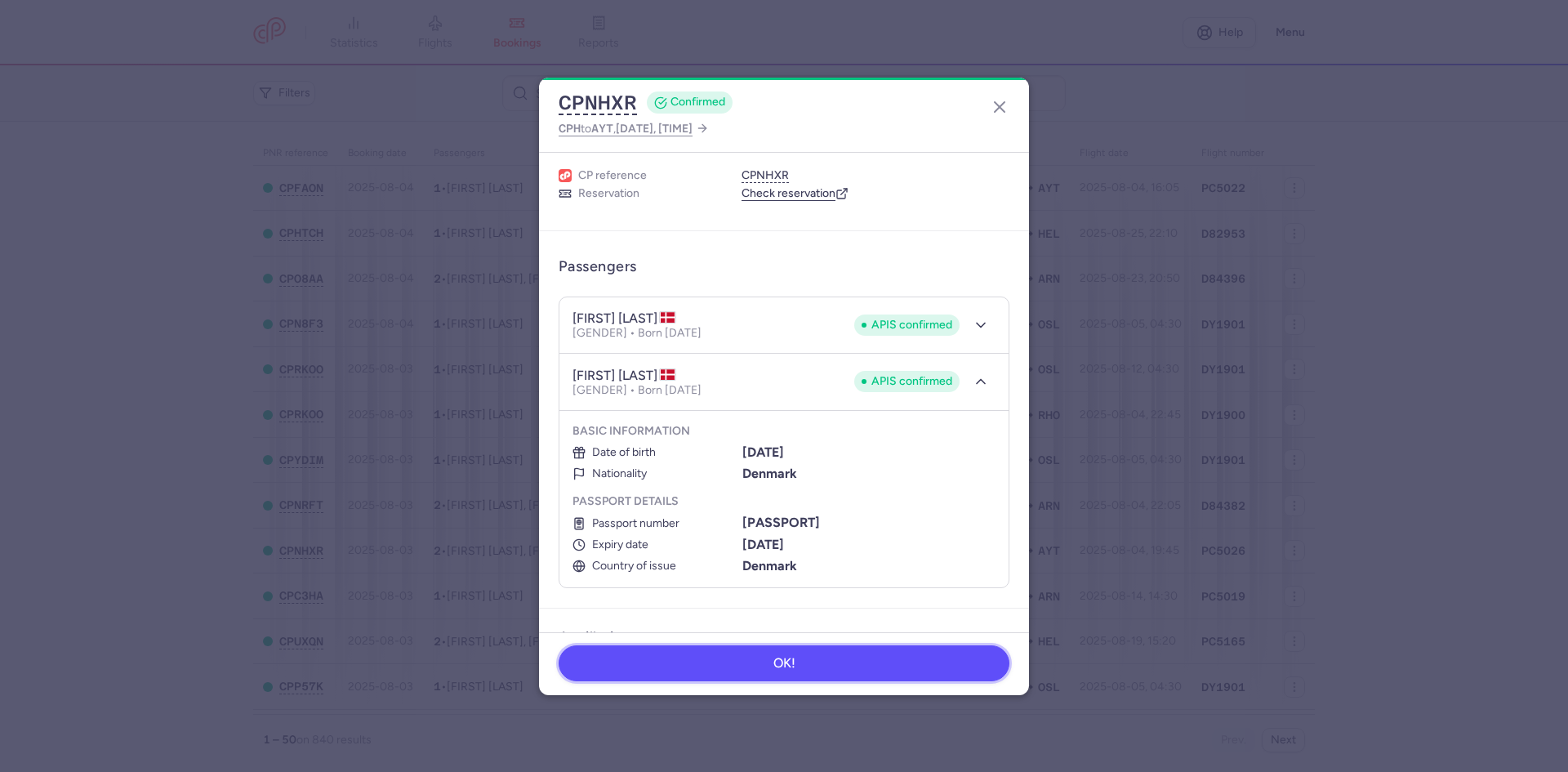 click on "OK!" at bounding box center [784, 663] 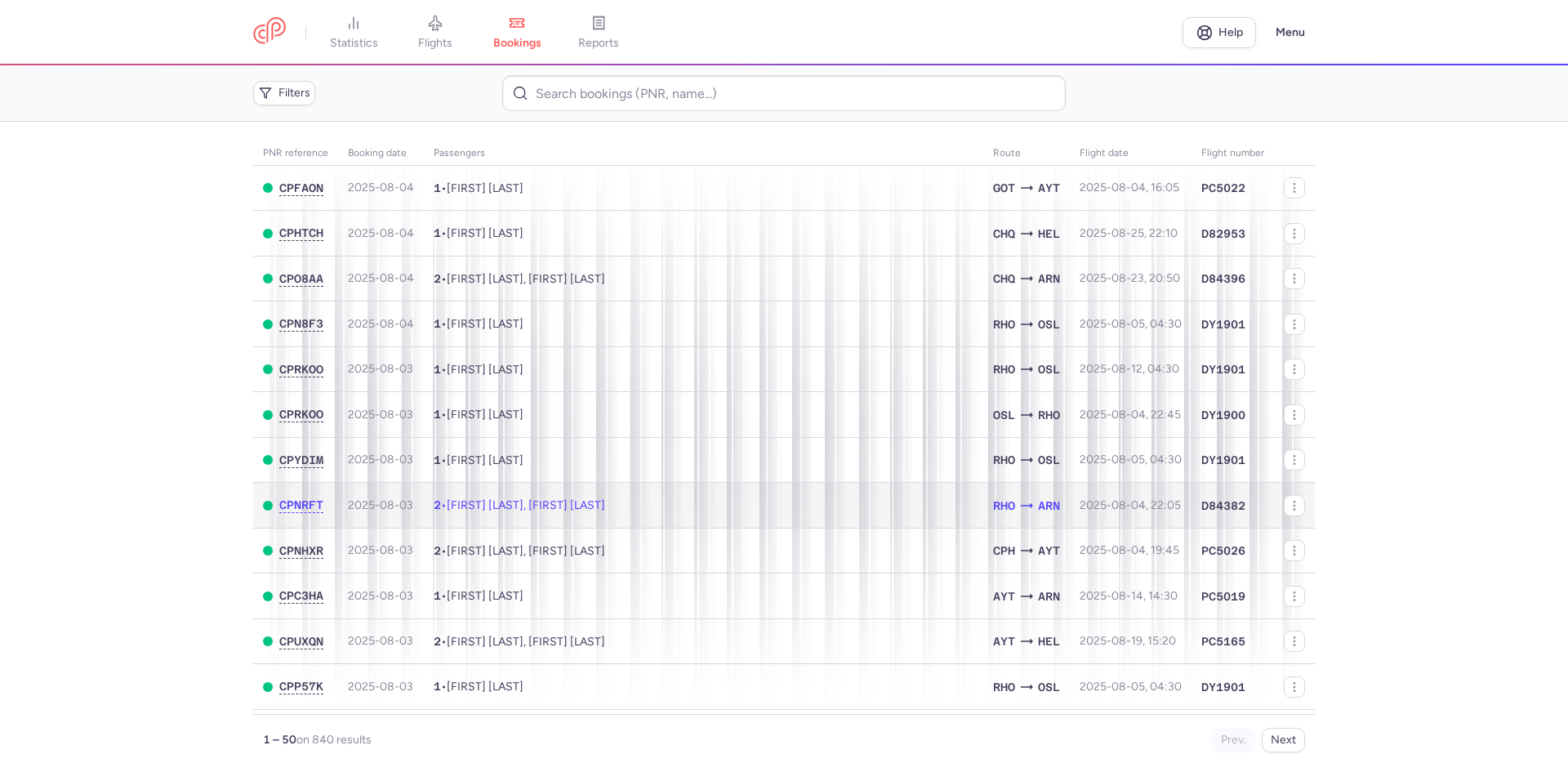 click on "[FIRST] [LAST], [FIRST] [LAST]" at bounding box center (526, 505) 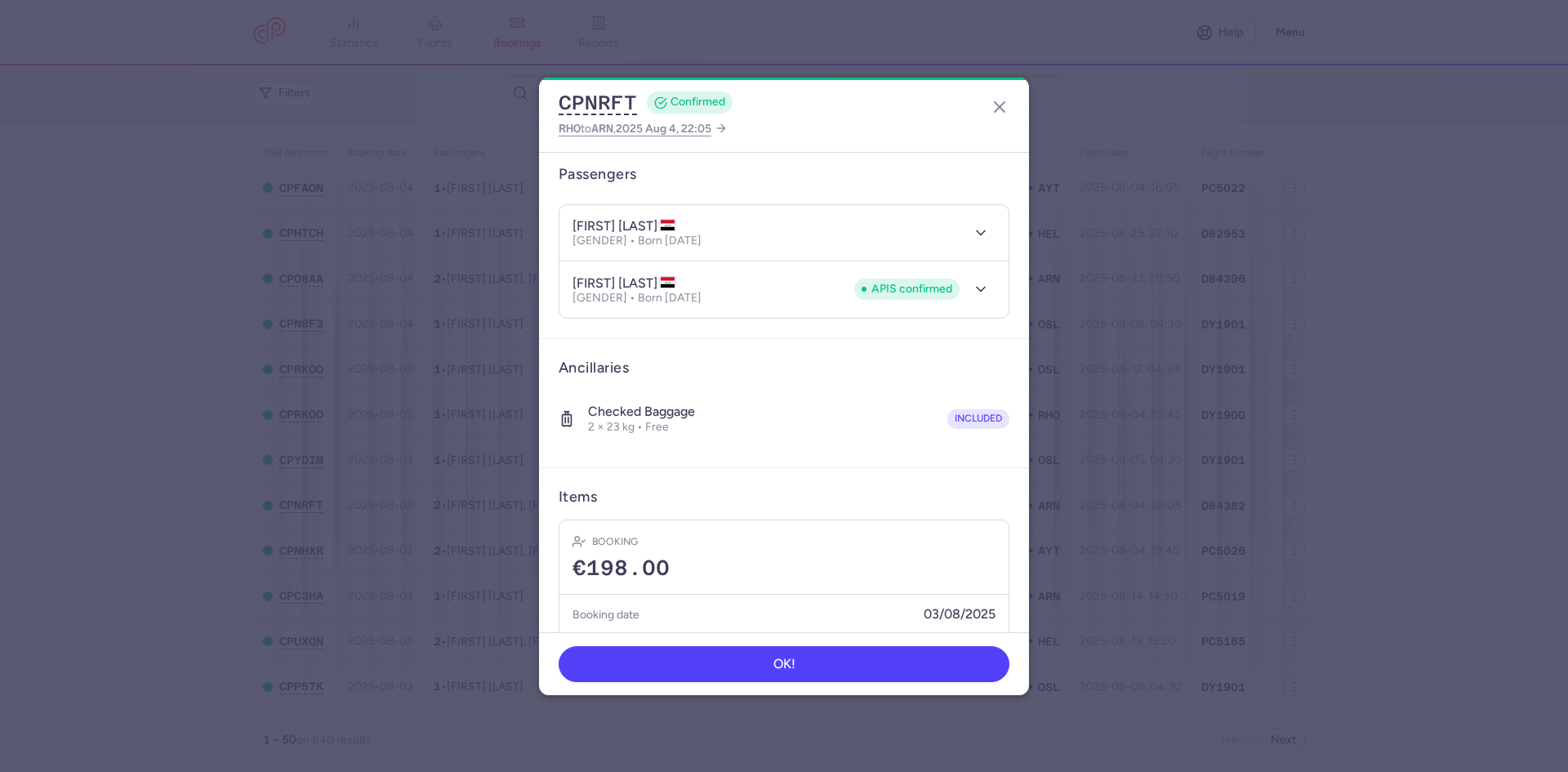 scroll, scrollTop: 96, scrollLeft: 0, axis: vertical 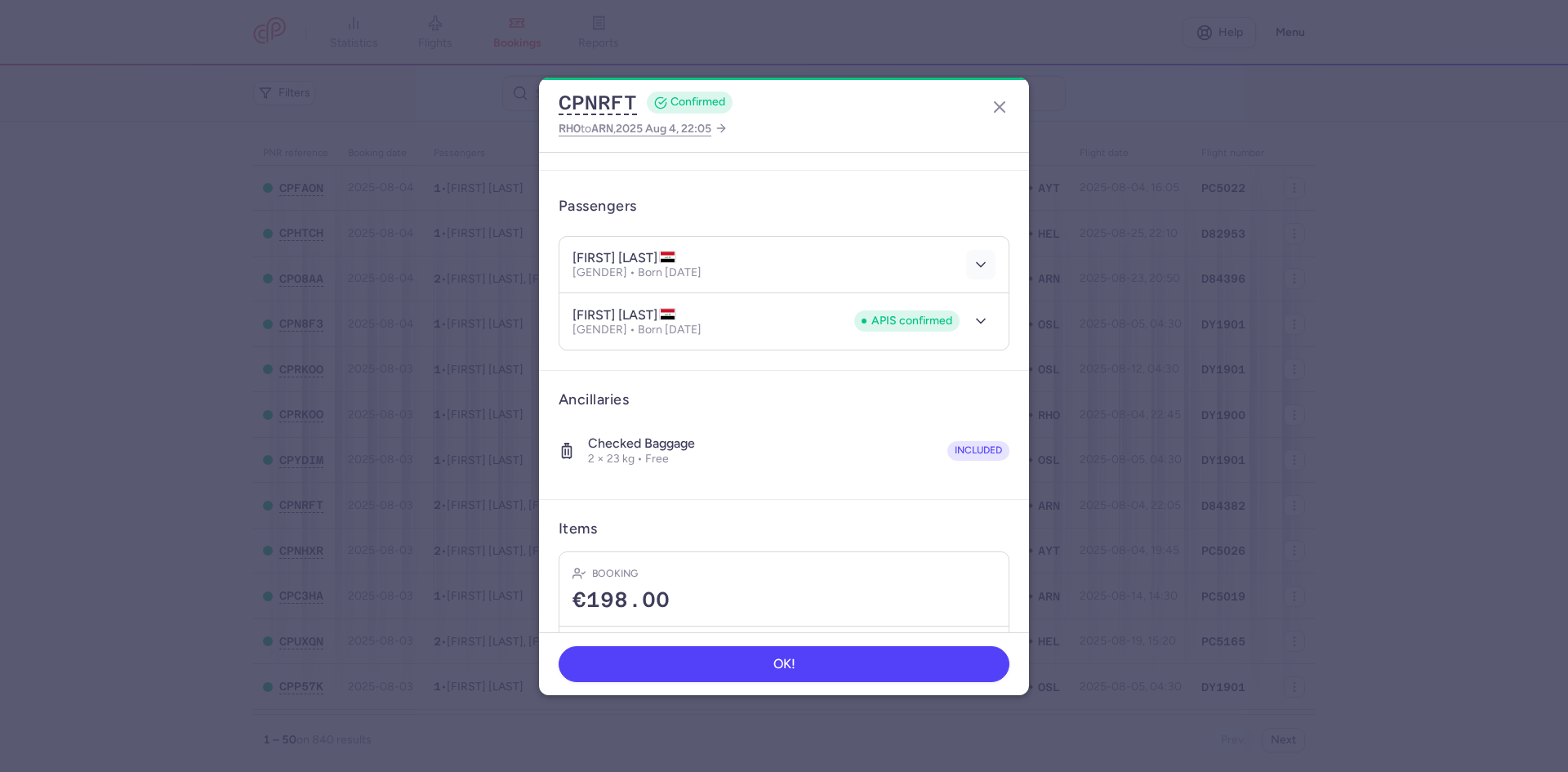 click at bounding box center [981, 265] 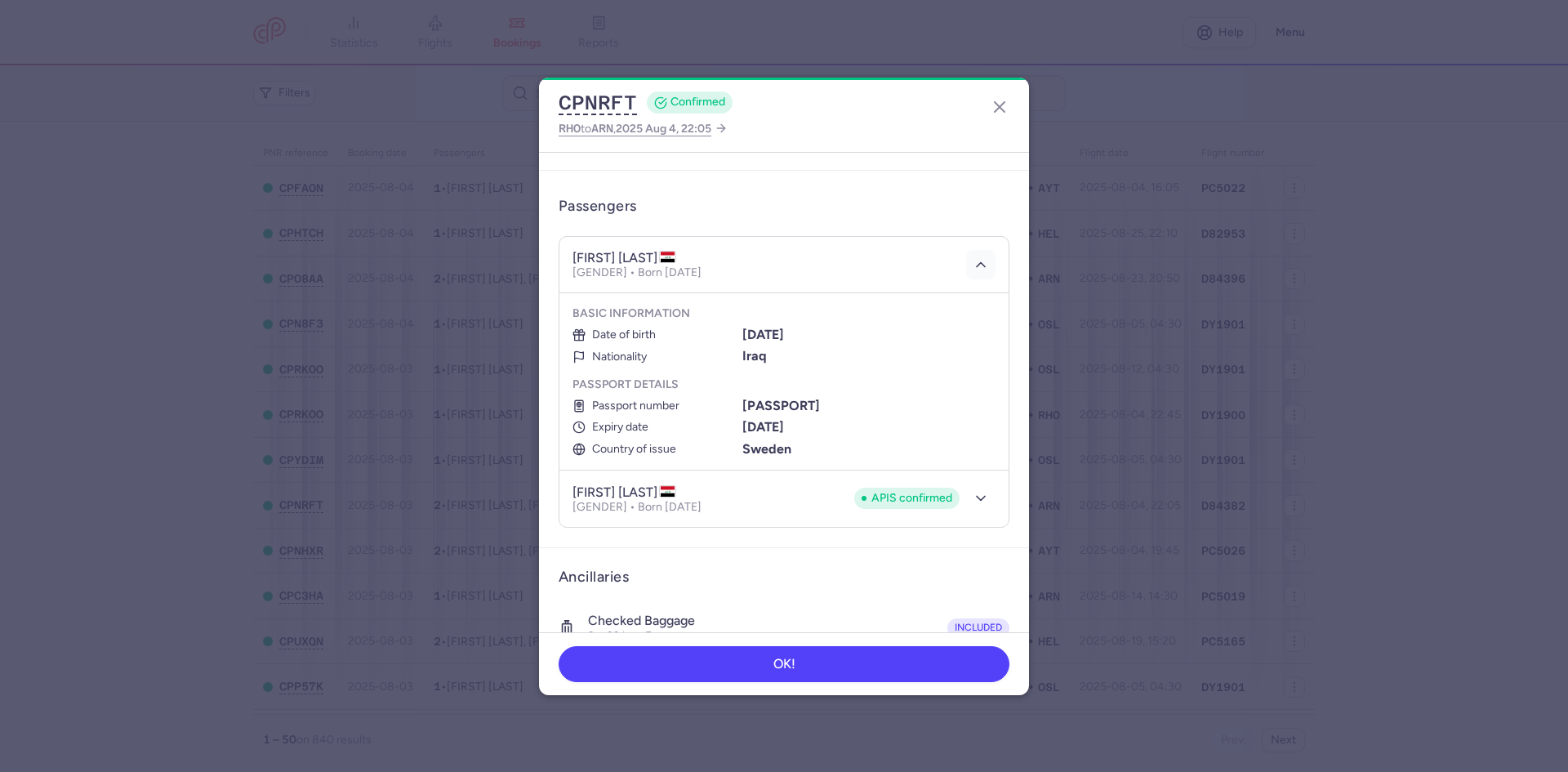 drag, startPoint x: 945, startPoint y: 256, endPoint x: 965, endPoint y: 256, distance: 20 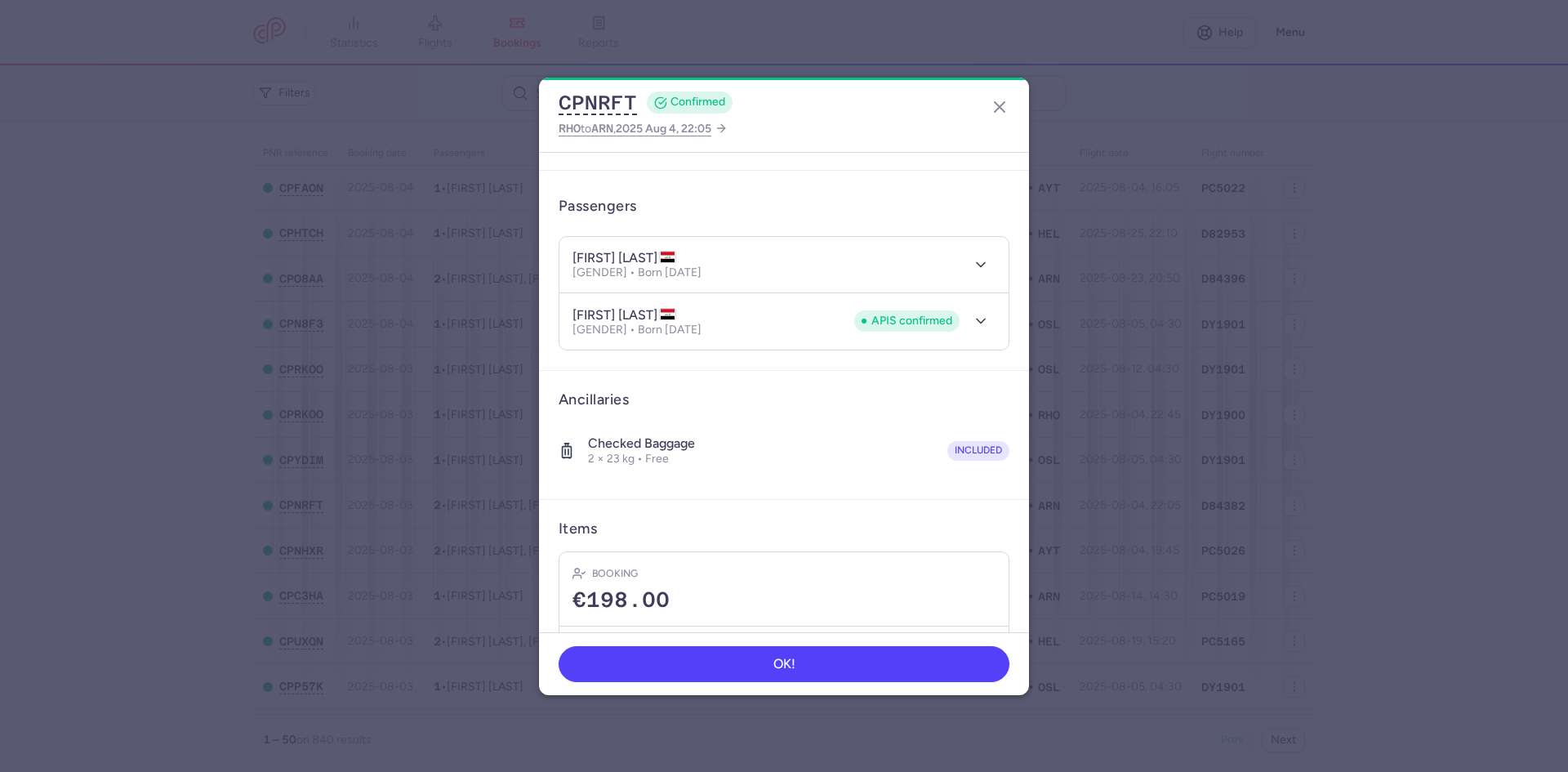 click on "[FIRST] [LAST] APIS confirmed Male • Born [DATE] APIS confirmed" at bounding box center (784, 321) 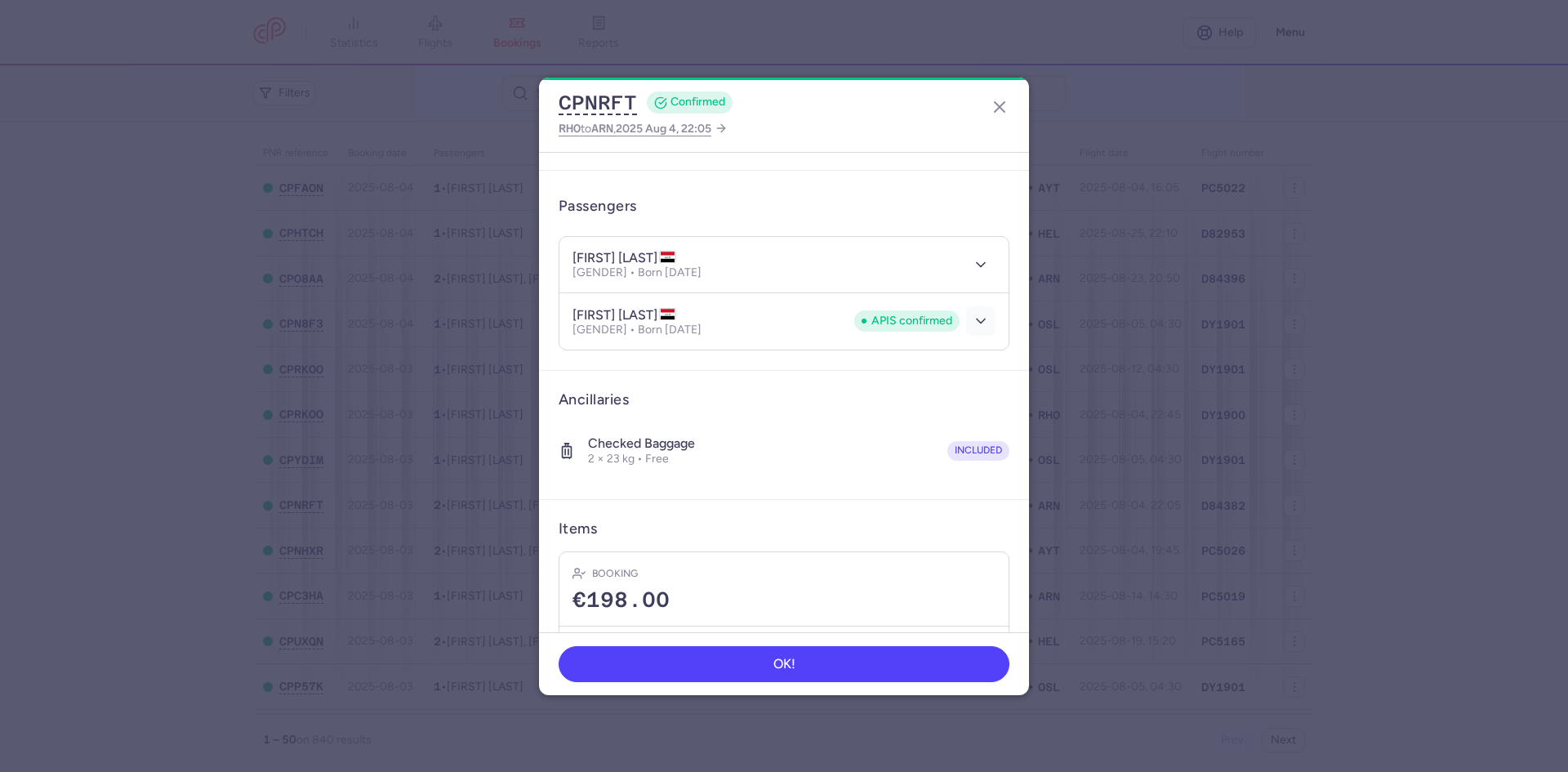 click 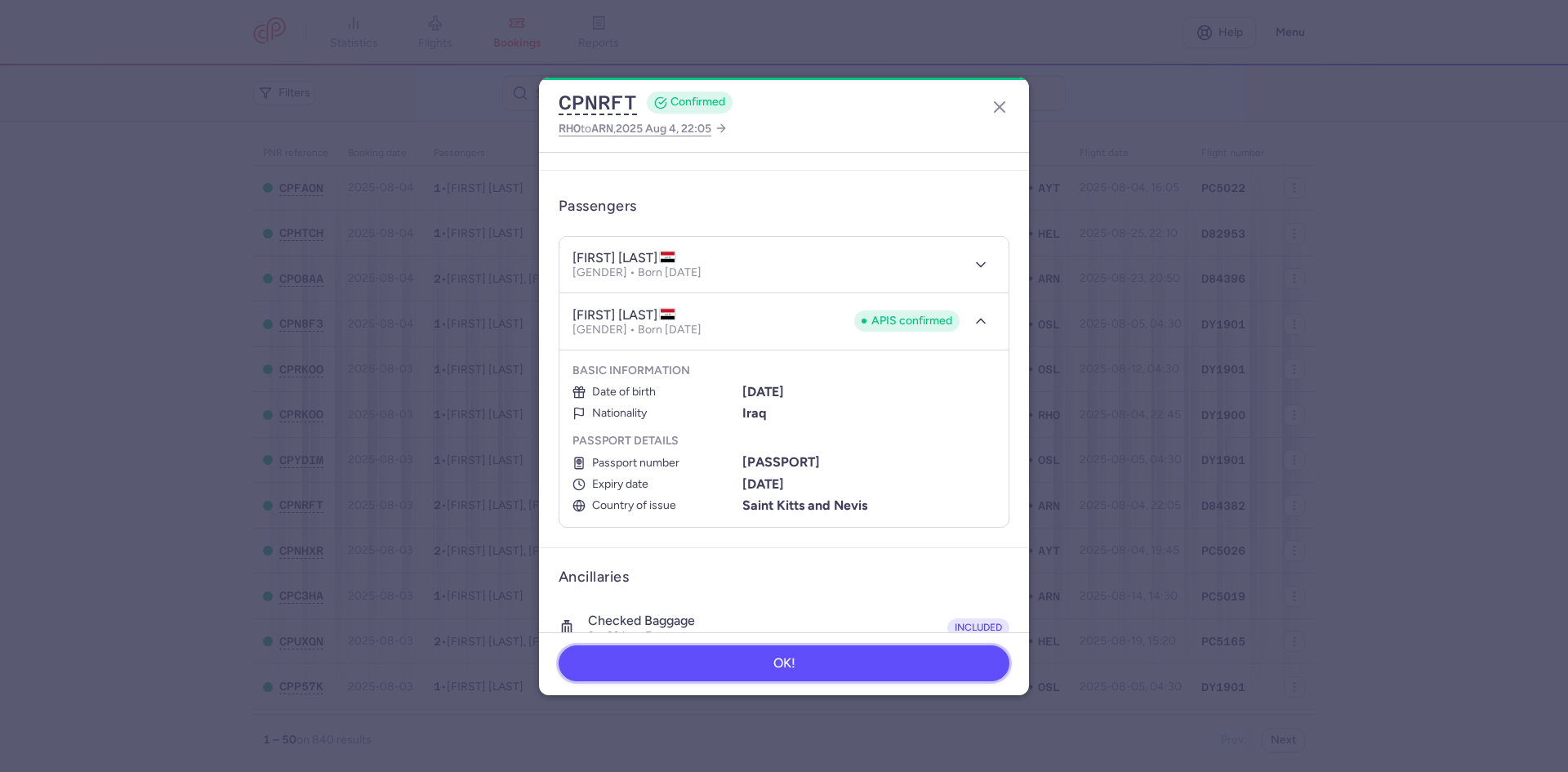 click on "OK!" at bounding box center [784, 663] 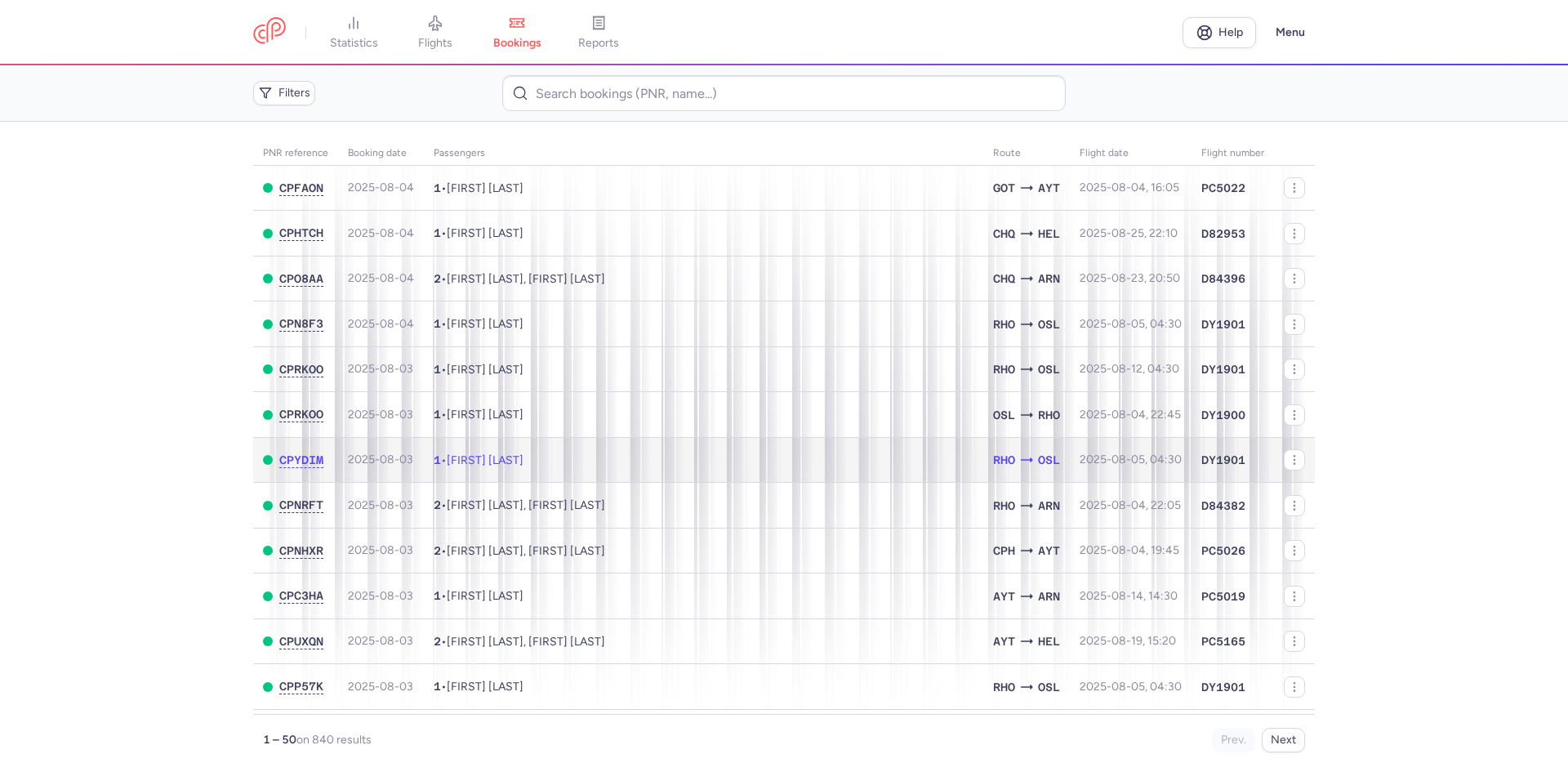 click on "1 • [FIRST] [LAST]" at bounding box center [703, 460] 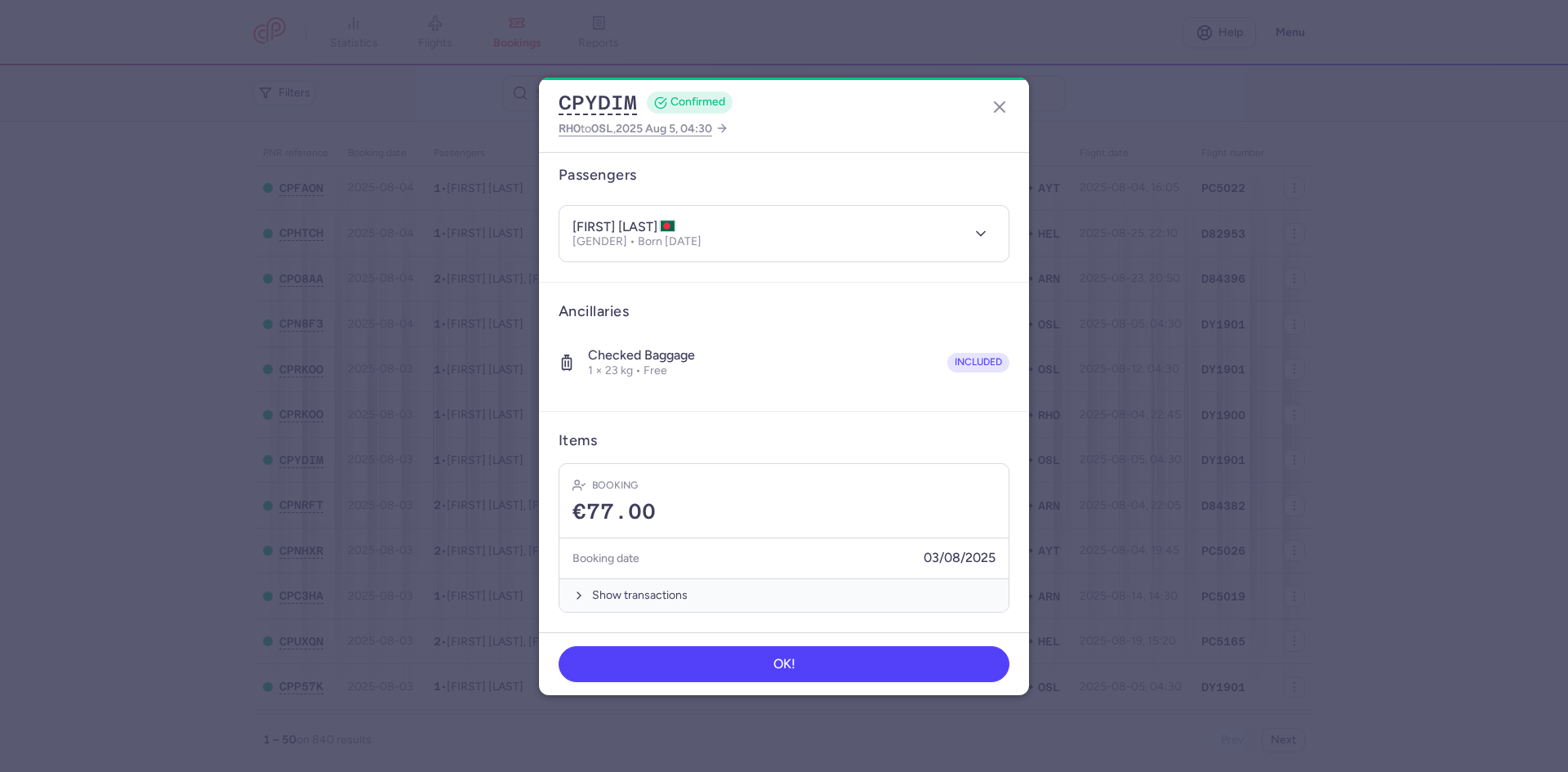 scroll, scrollTop: 0, scrollLeft: 0, axis: both 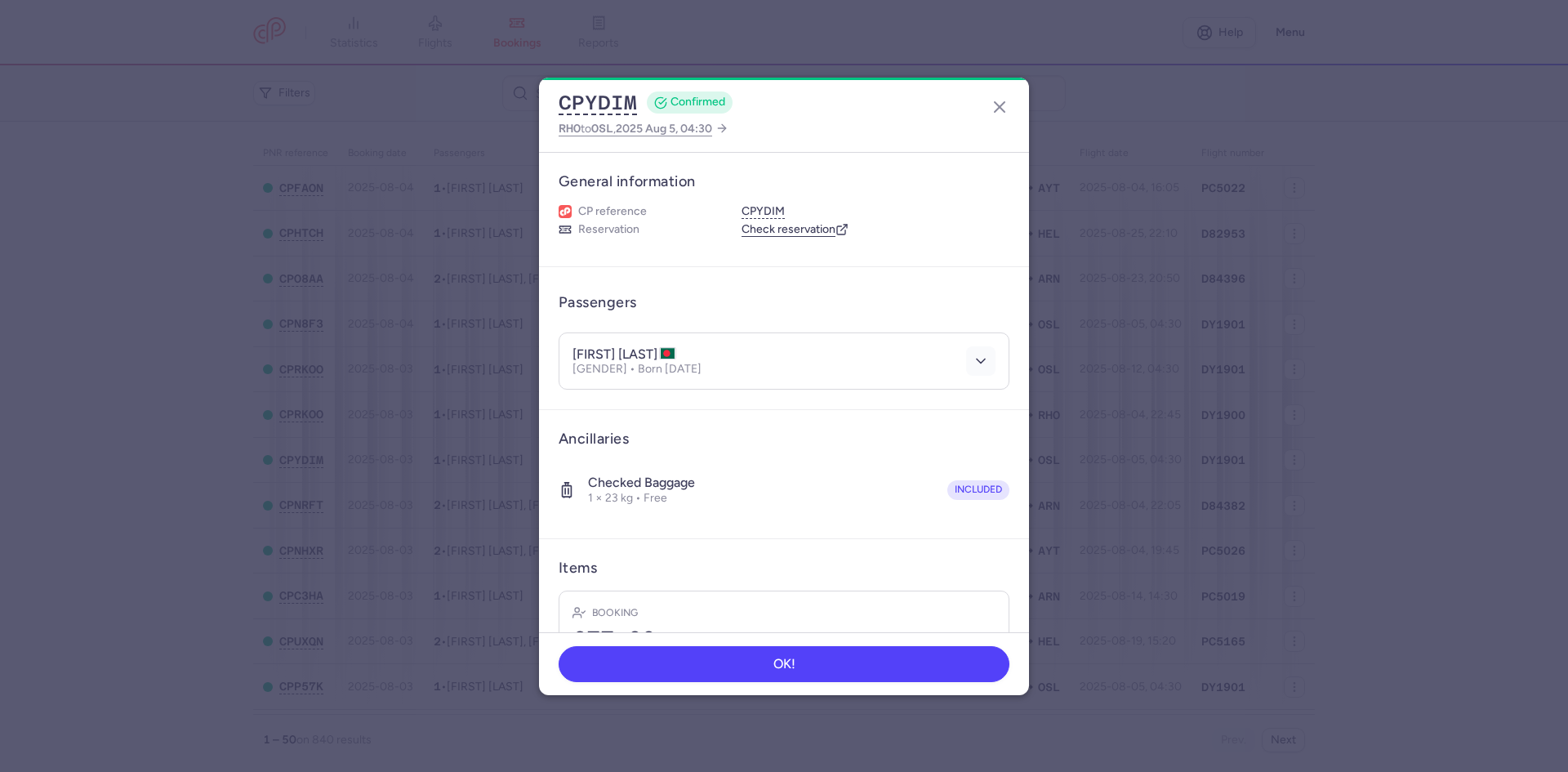 click 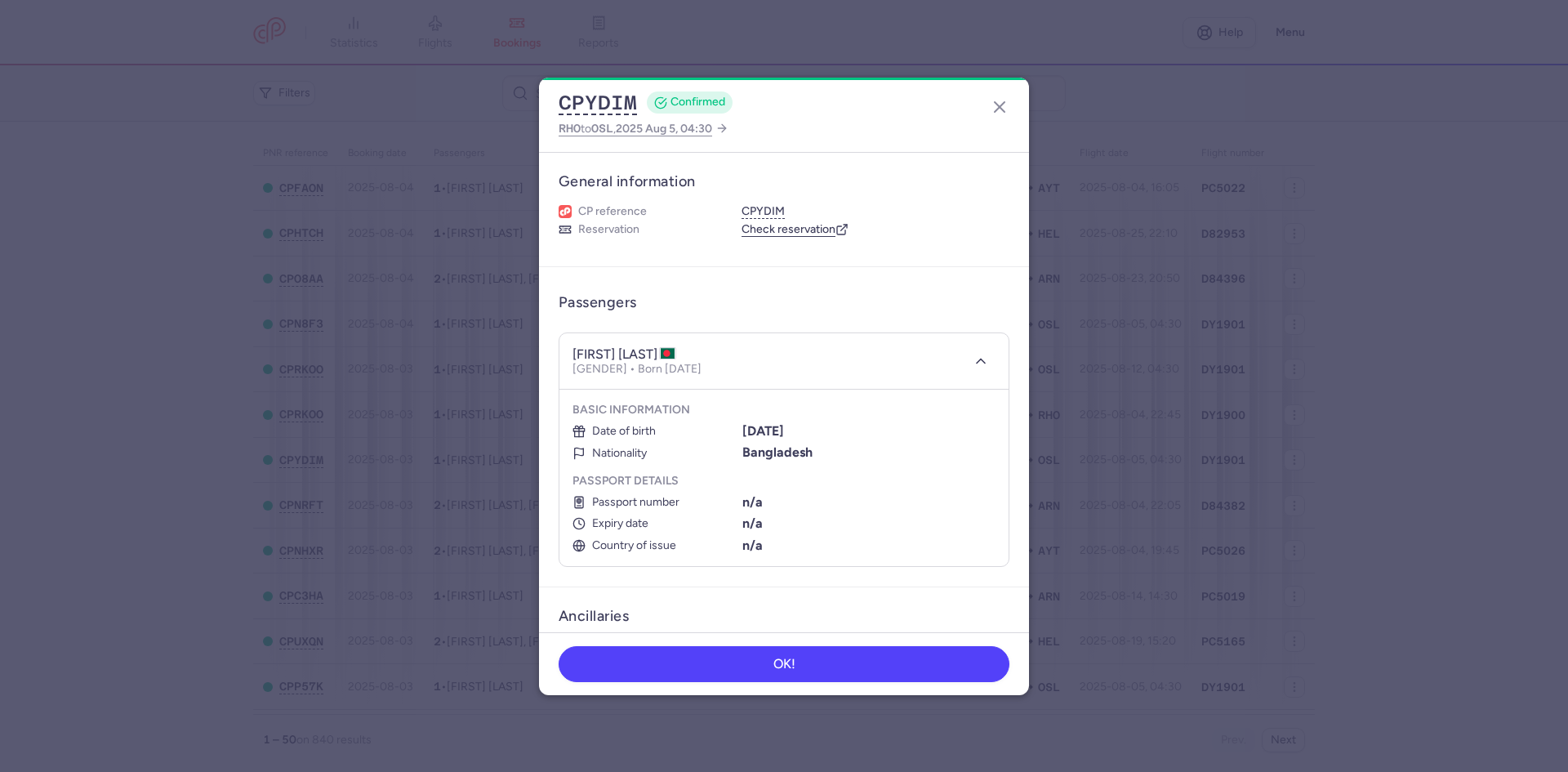 click on "Ancillaries" at bounding box center (784, 616) 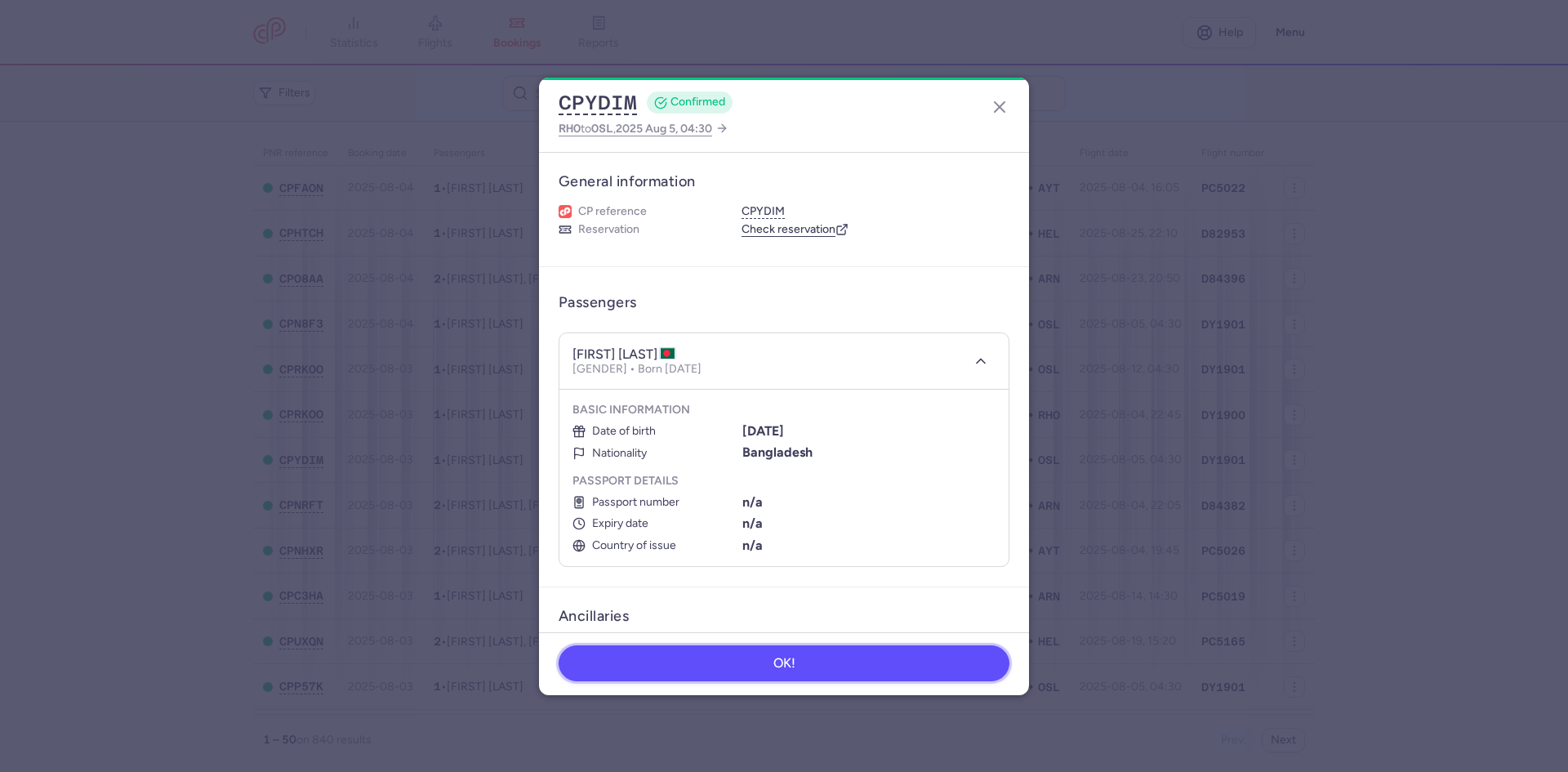 click on "OK!" at bounding box center [784, 663] 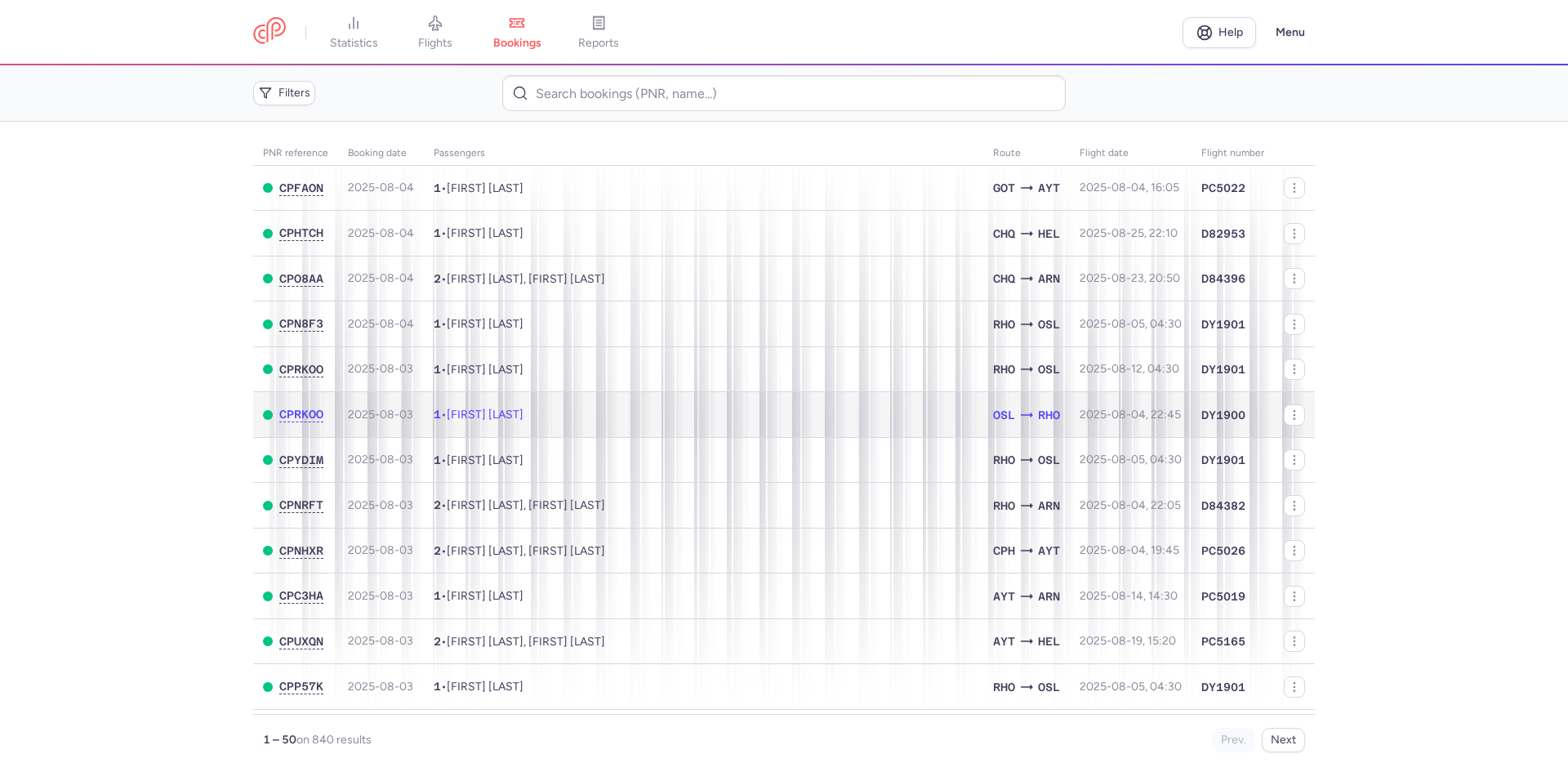 click on "1 • [FIRST] [LAST]" at bounding box center (703, 415) 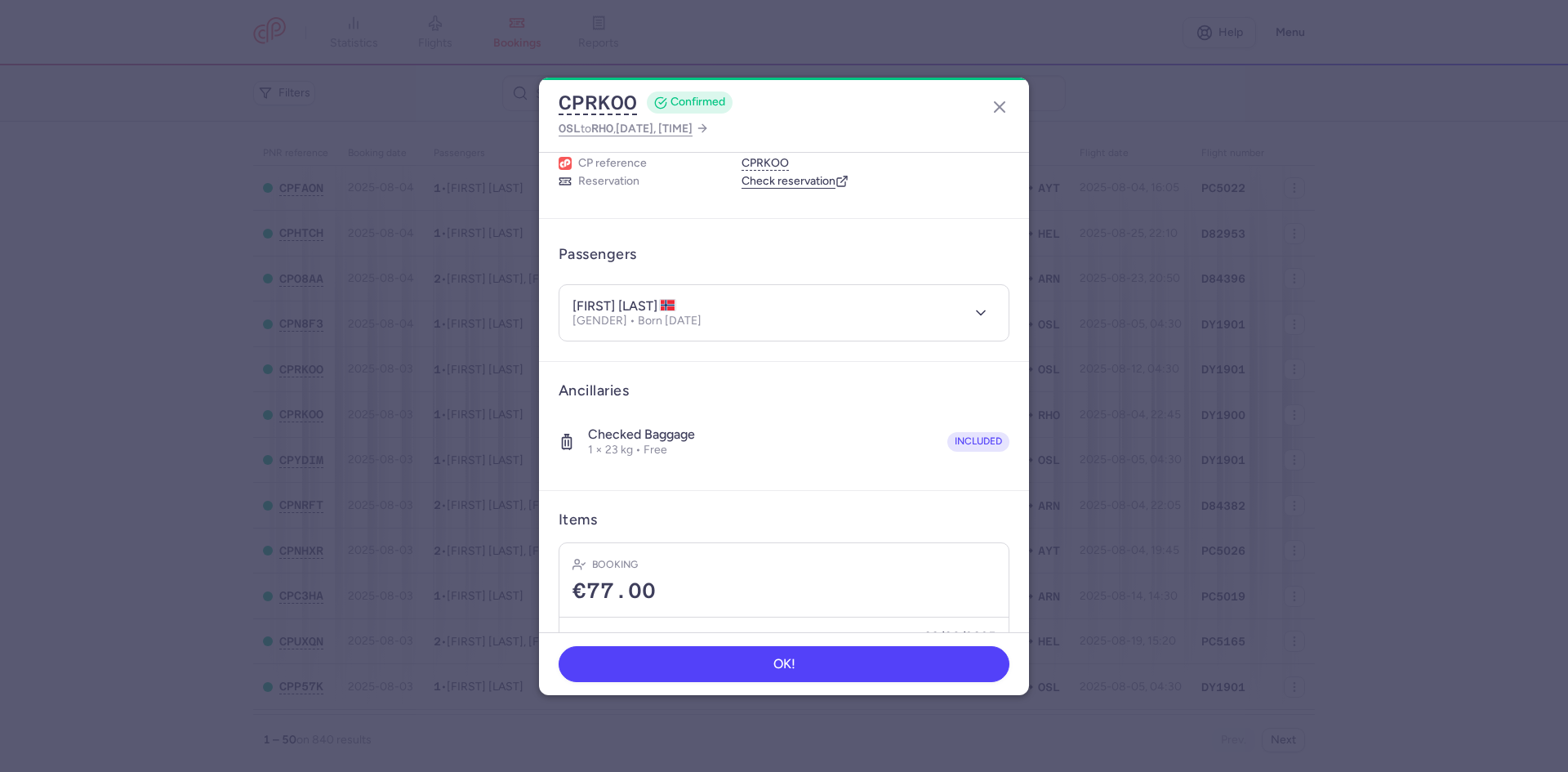 scroll, scrollTop: 127, scrollLeft: 0, axis: vertical 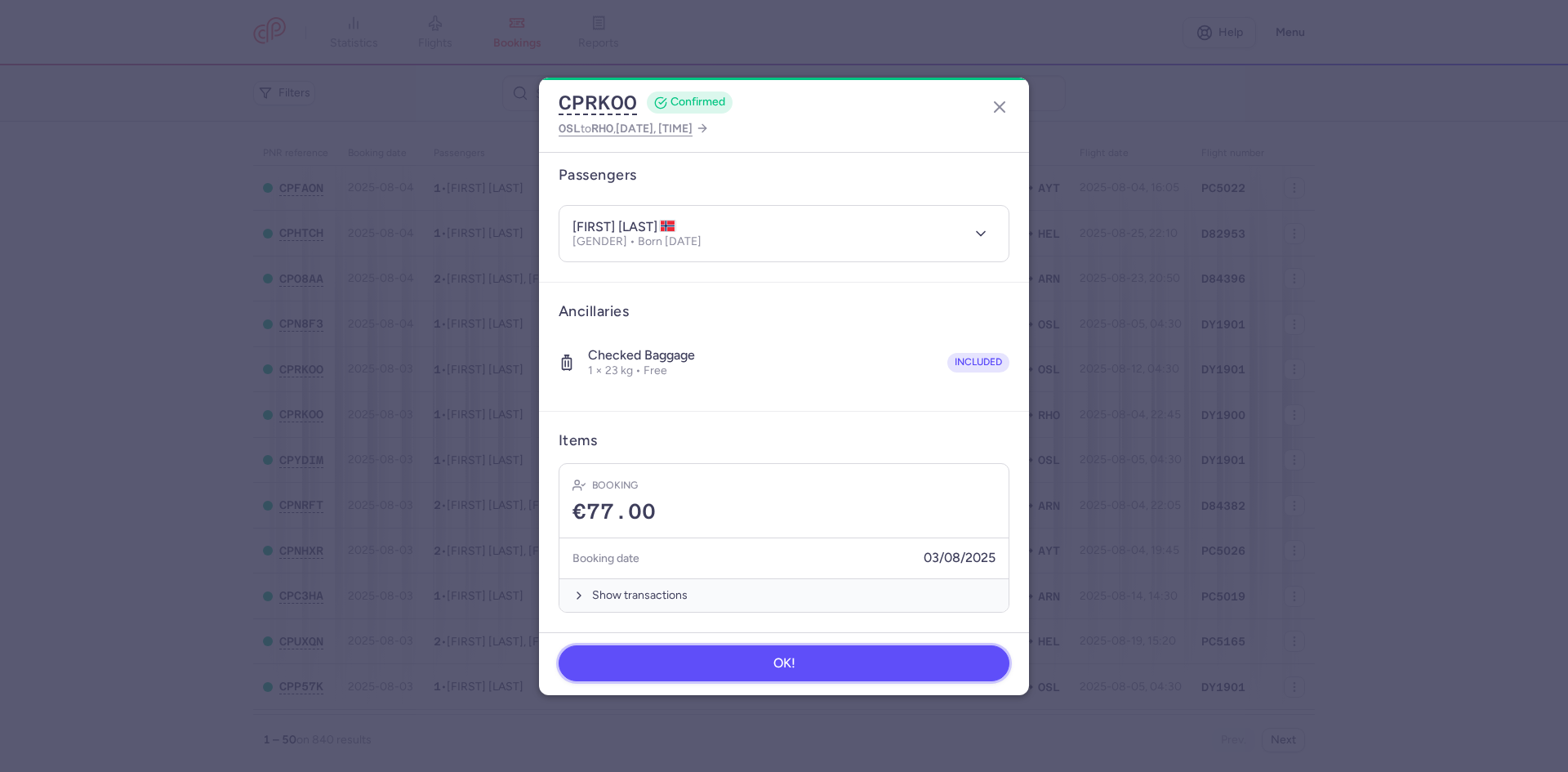 drag, startPoint x: 786, startPoint y: 658, endPoint x: 768, endPoint y: 659, distance: 18.027756 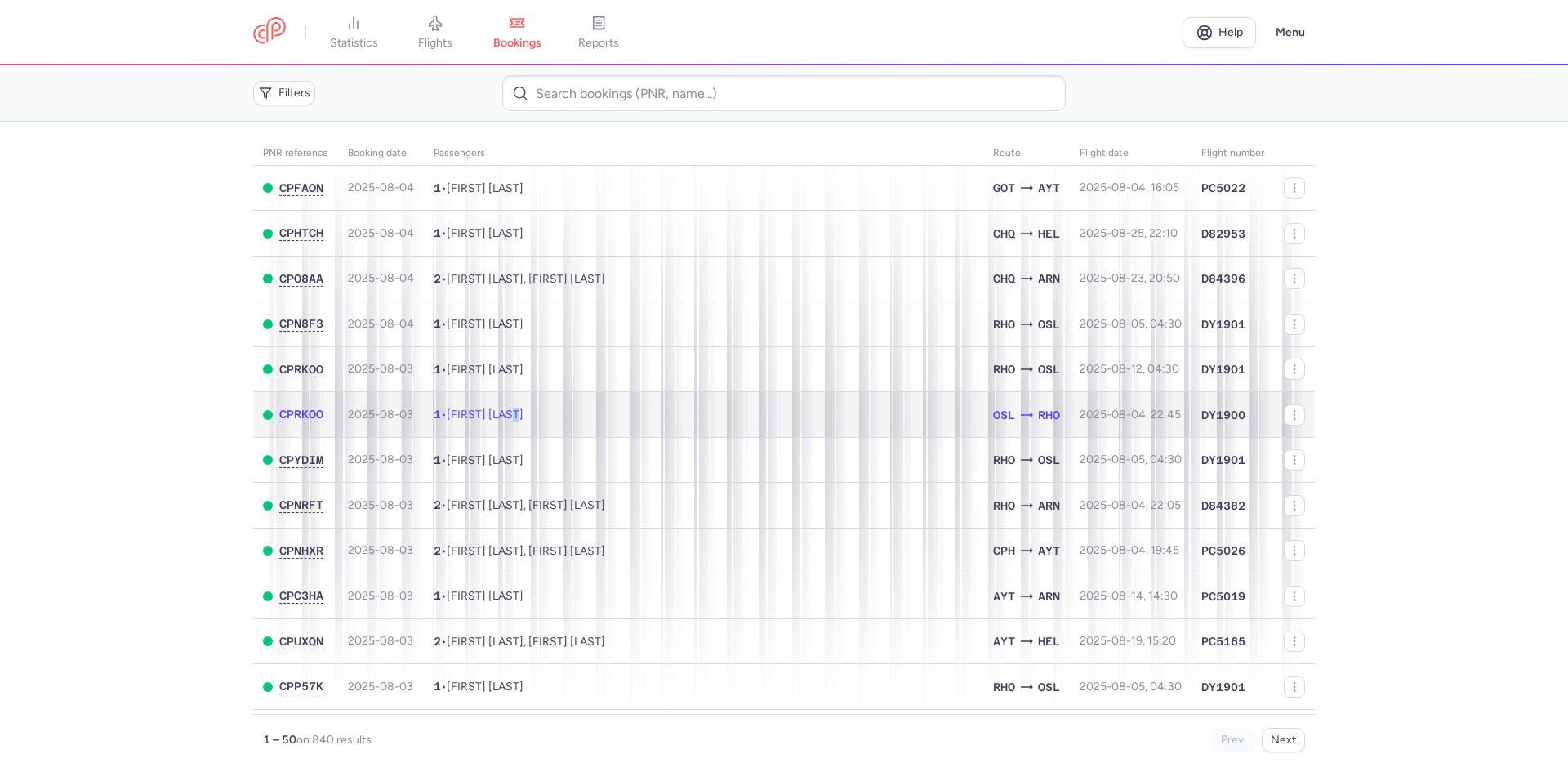 click on "[FIRST] [LAST]" at bounding box center [485, 414] 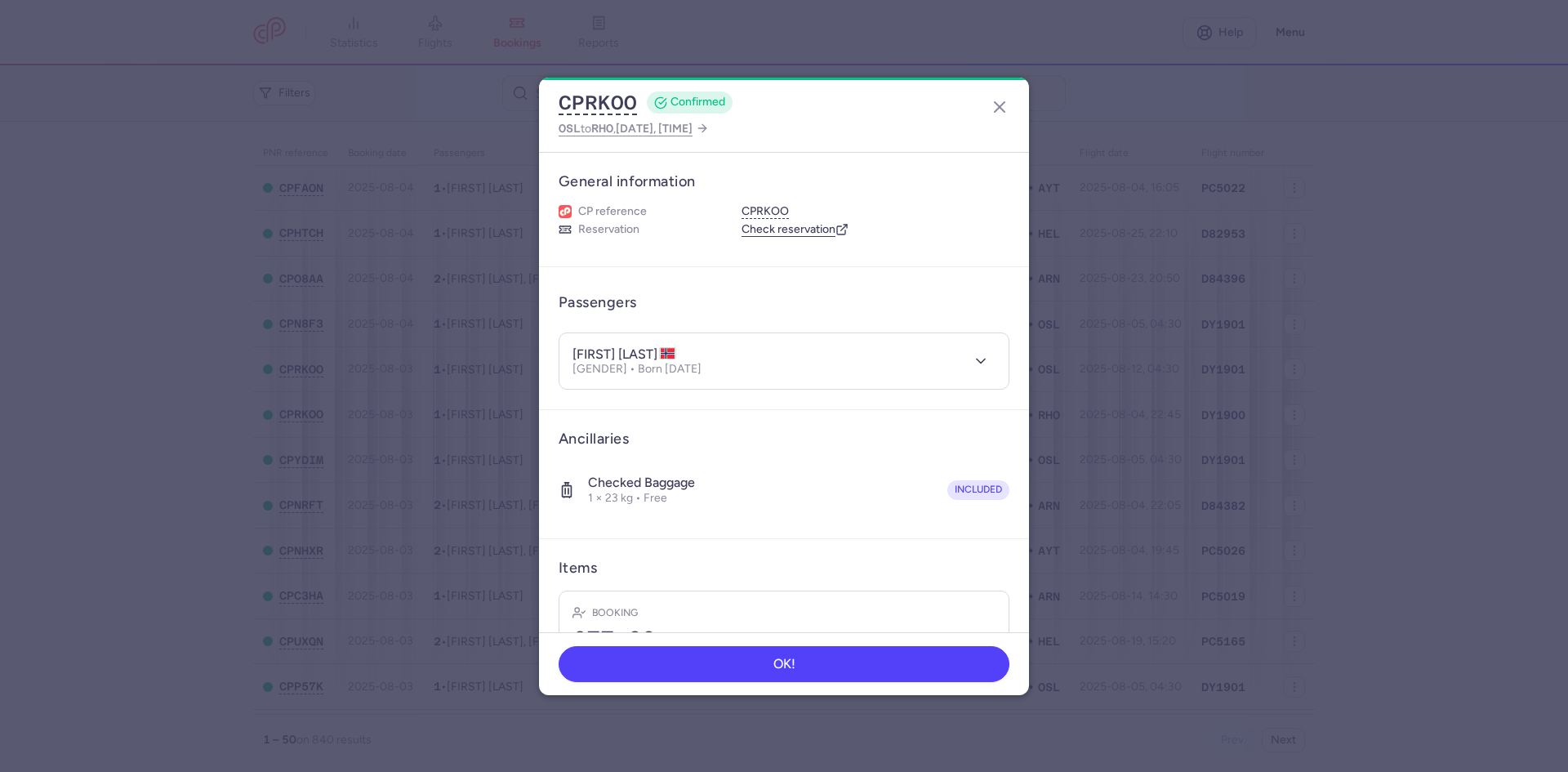 click on "[FIRST] [LAST] Male • Born [DATE]" at bounding box center (784, 361) 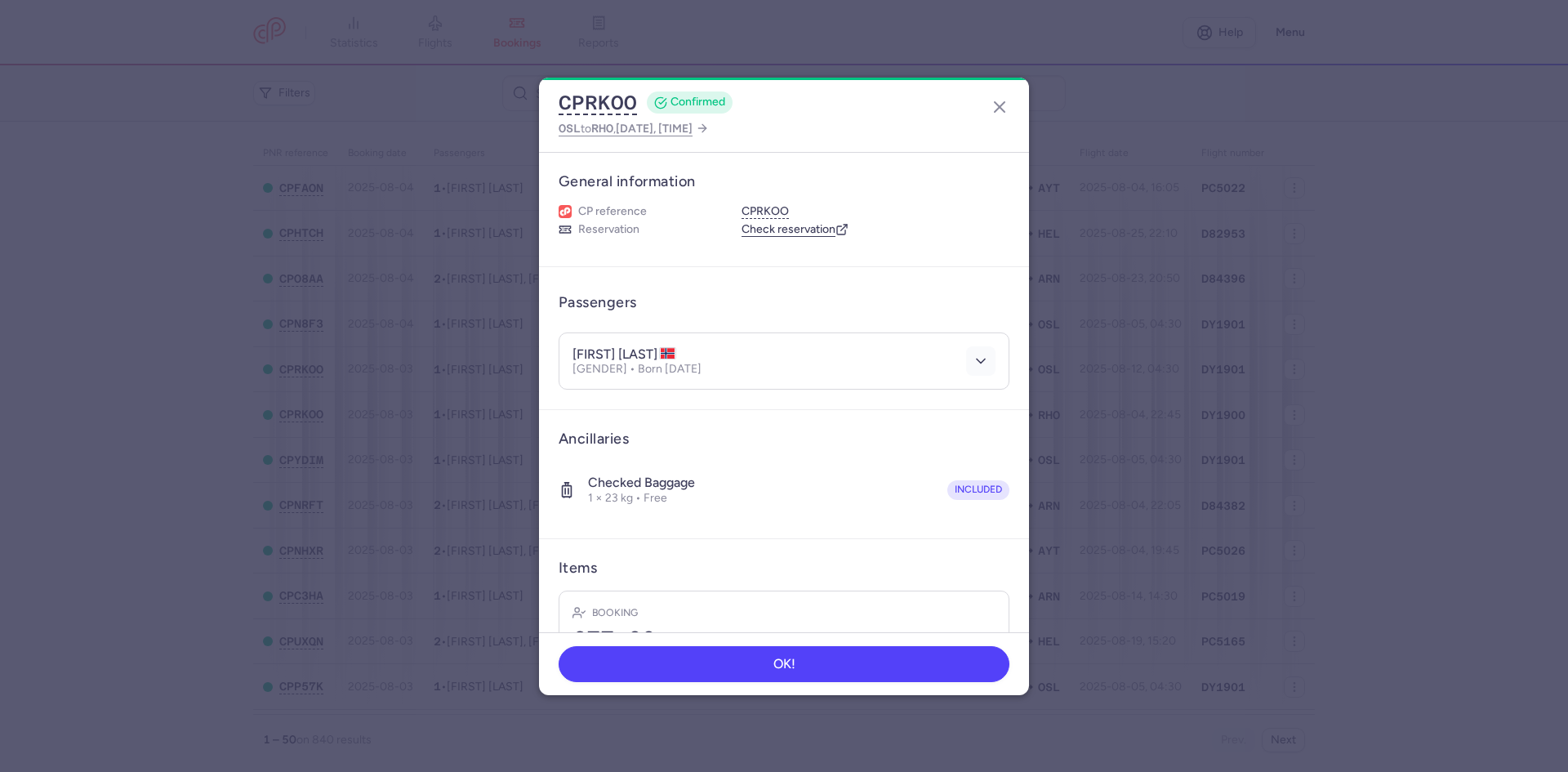 click at bounding box center (981, 361) 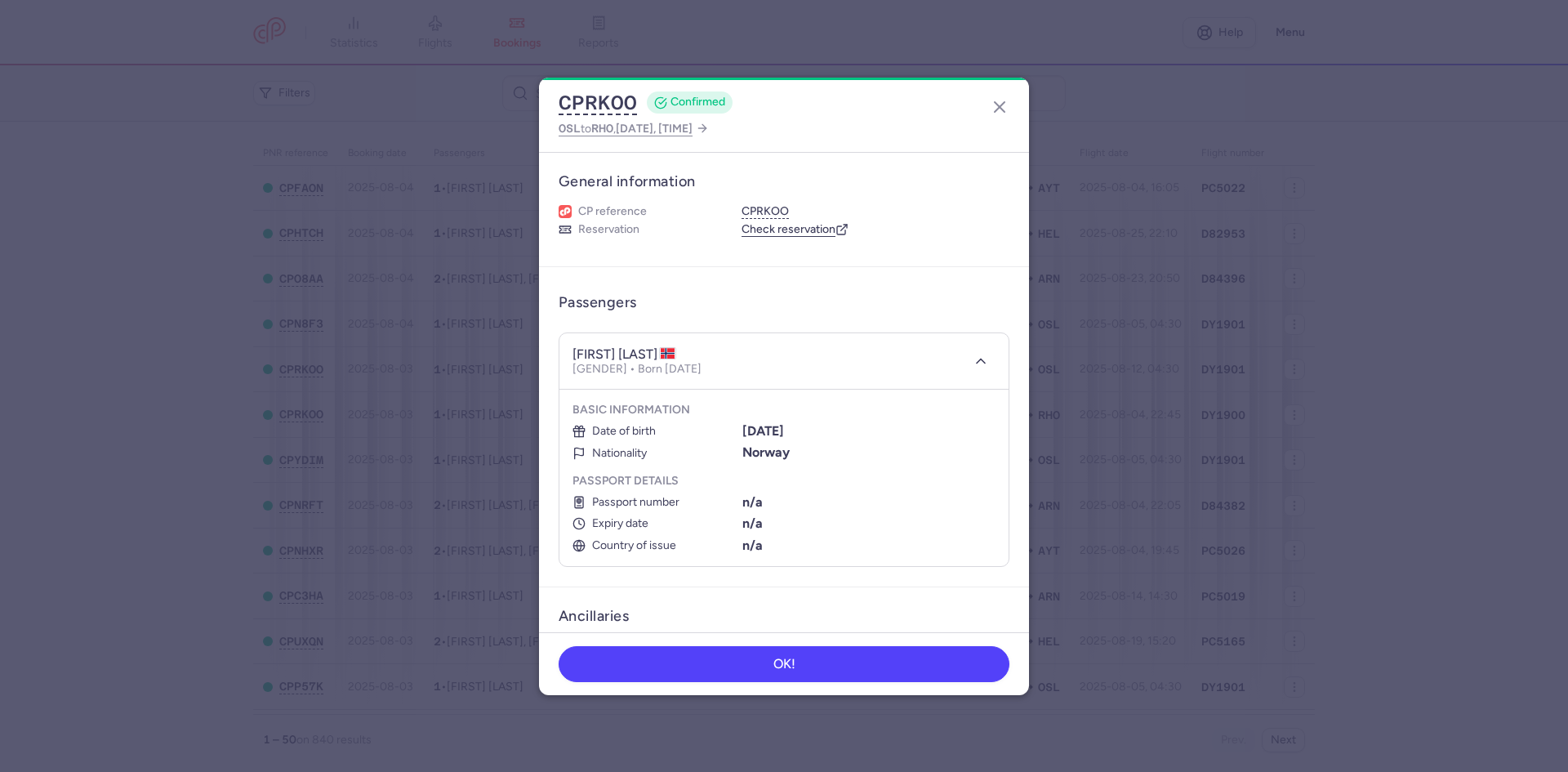 scroll, scrollTop: 21, scrollLeft: 0, axis: vertical 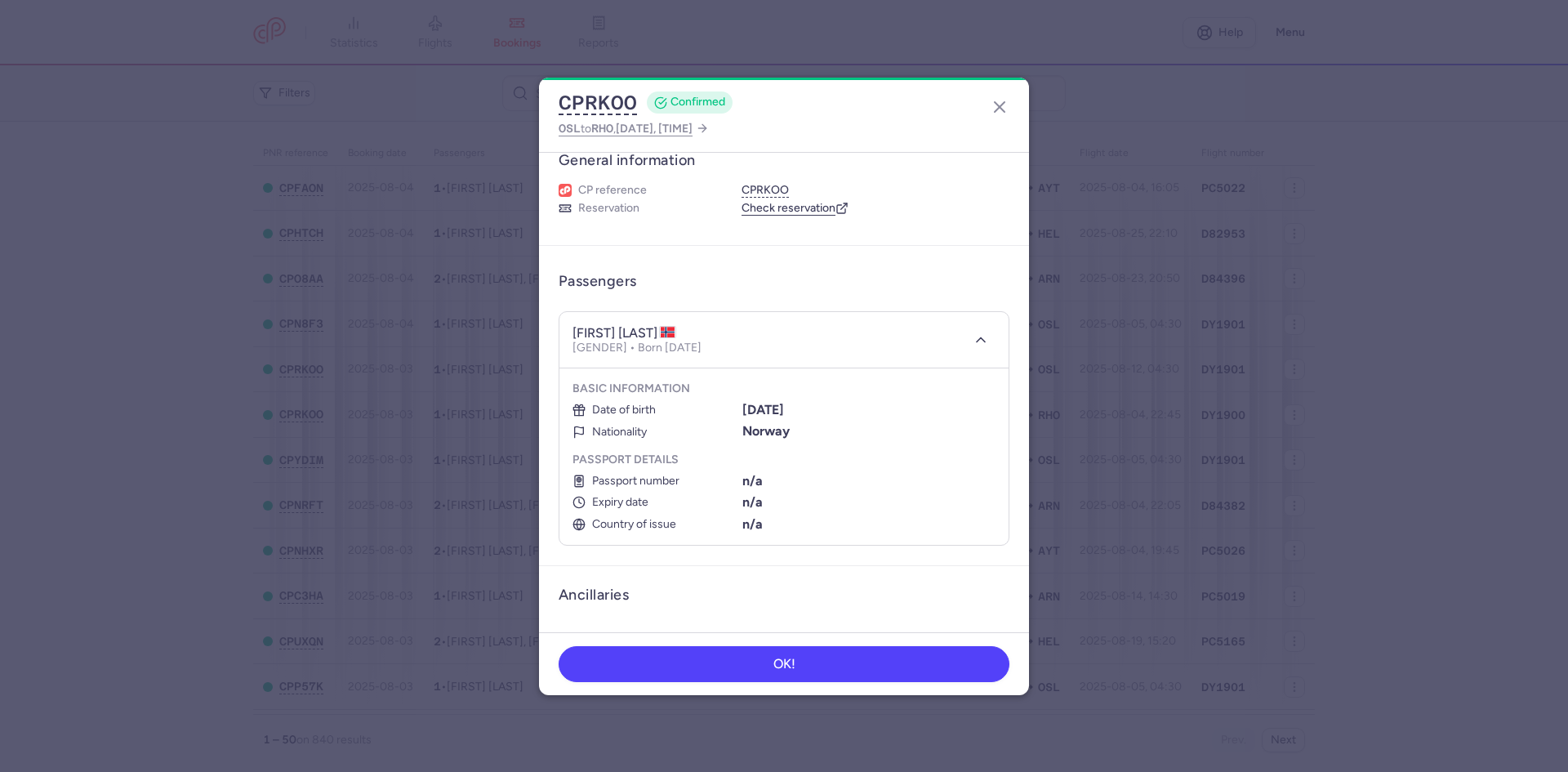 click on "OK!" 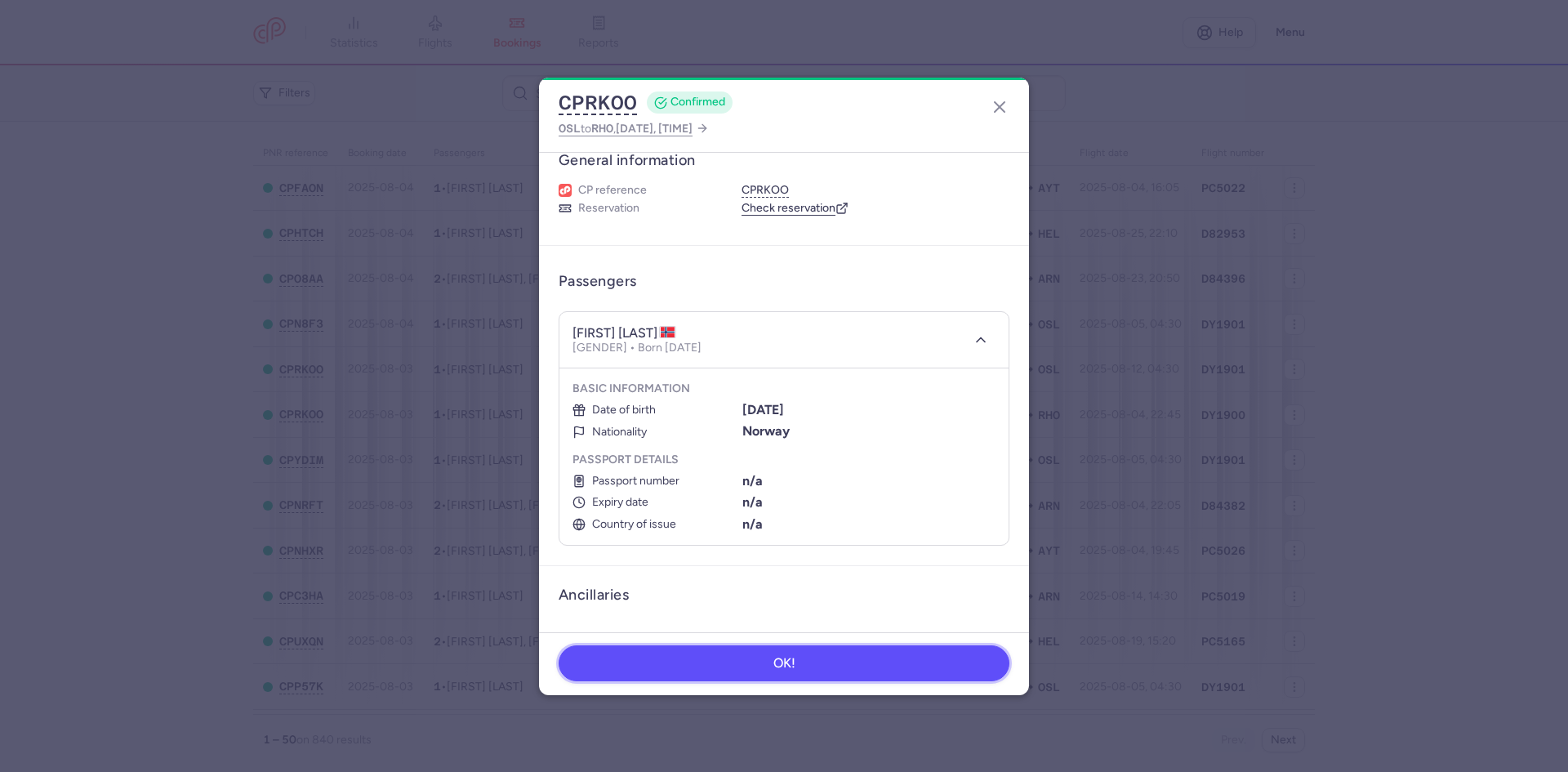 click on "OK!" at bounding box center [784, 663] 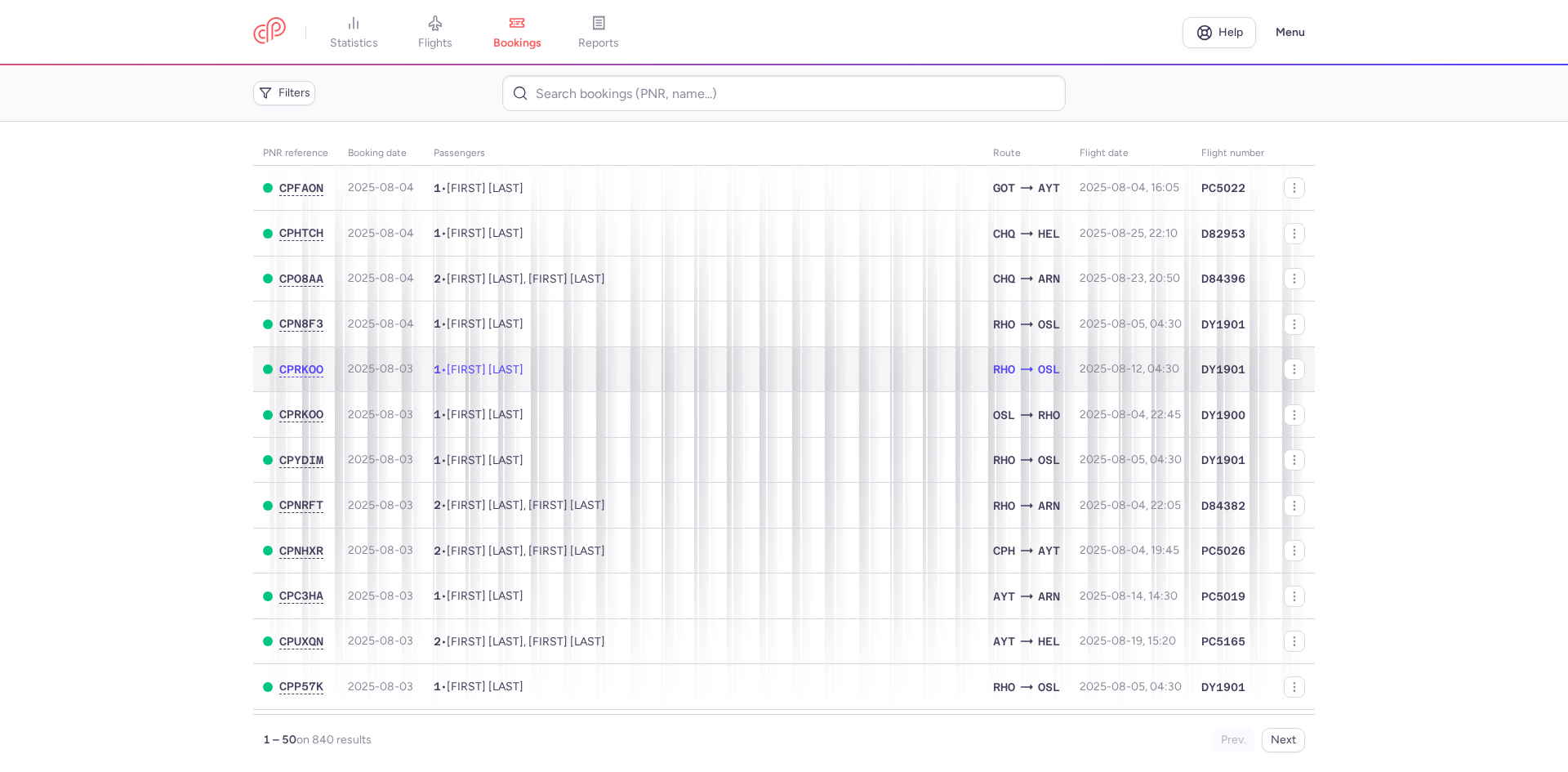 click on "1 • [FIRST] [LAST]" at bounding box center [703, 369] 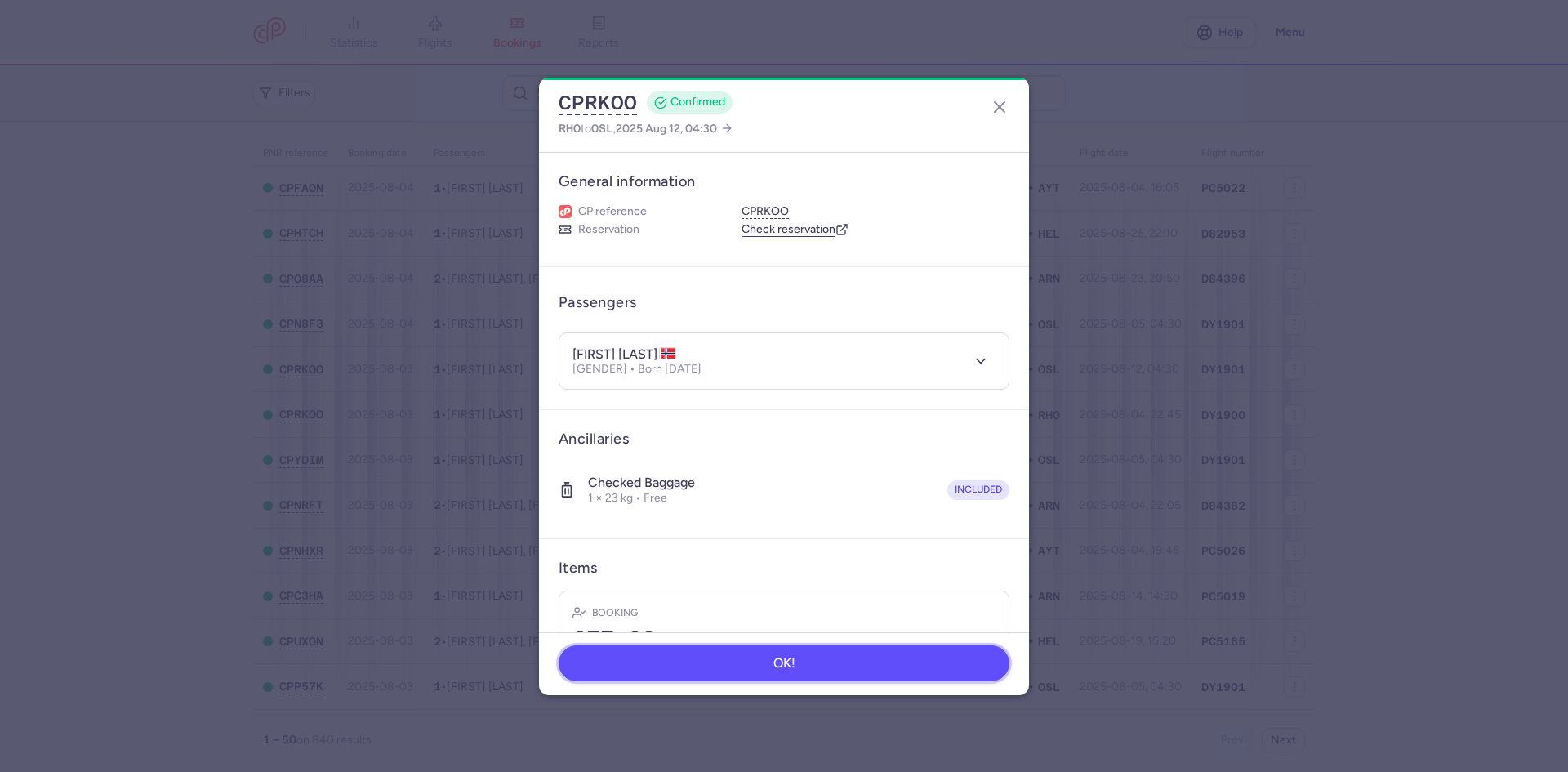 click on "OK!" at bounding box center (784, 663) 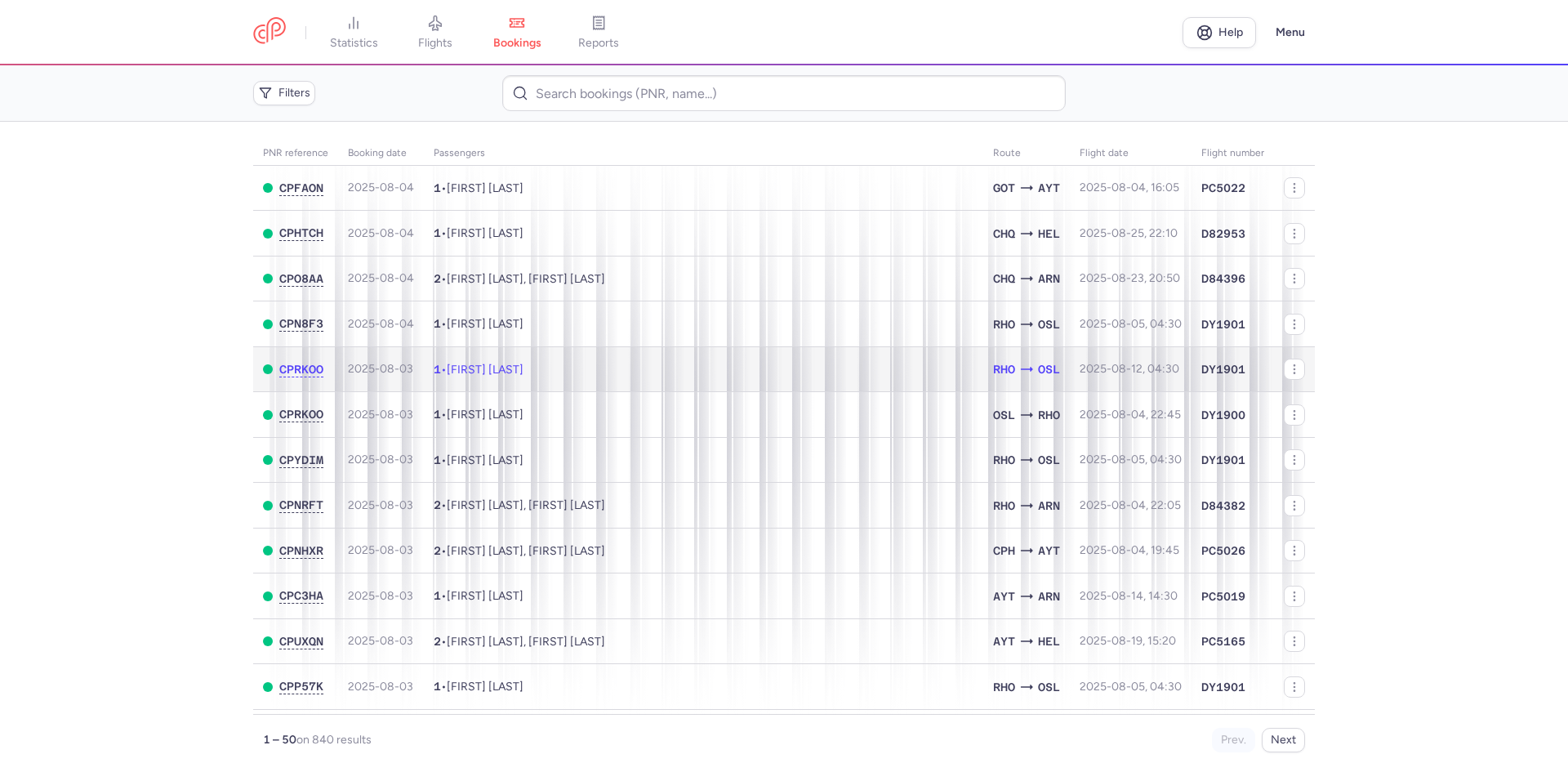 click on "[FIRST] [LAST]" at bounding box center [485, 369] 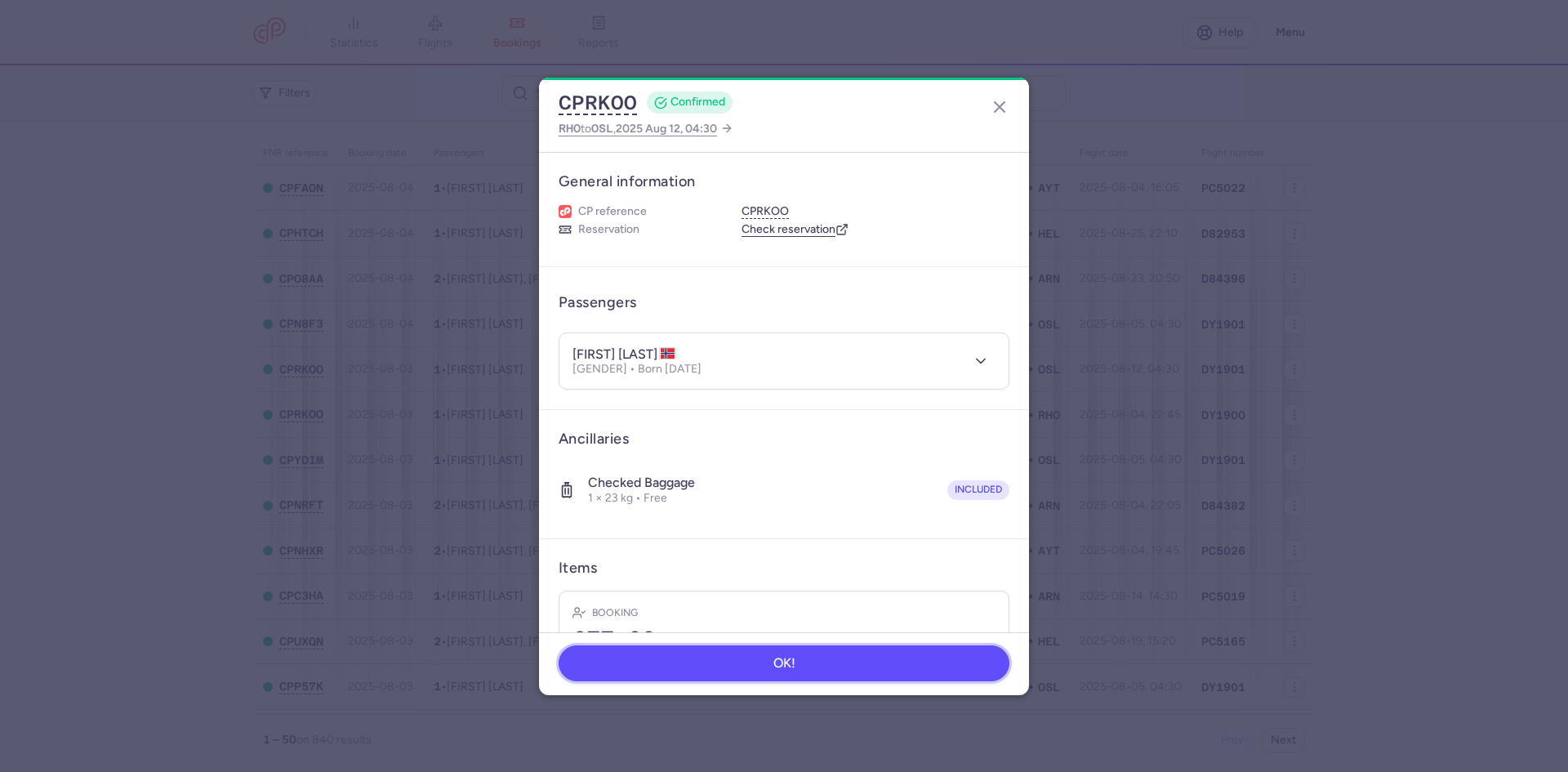 click on "OK!" at bounding box center [784, 663] 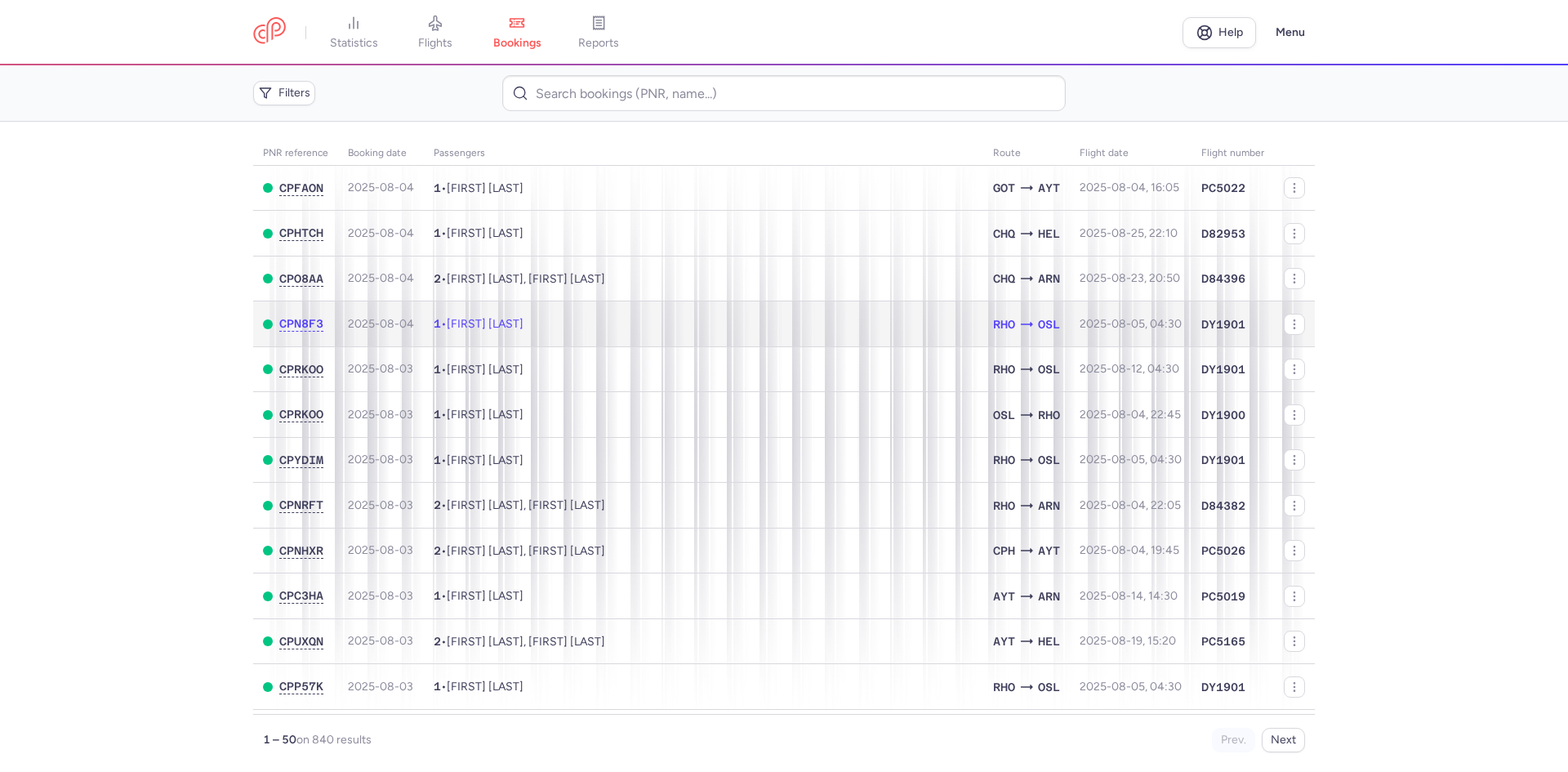 click on "1 • [FIRST] [LAST]" at bounding box center [703, 324] 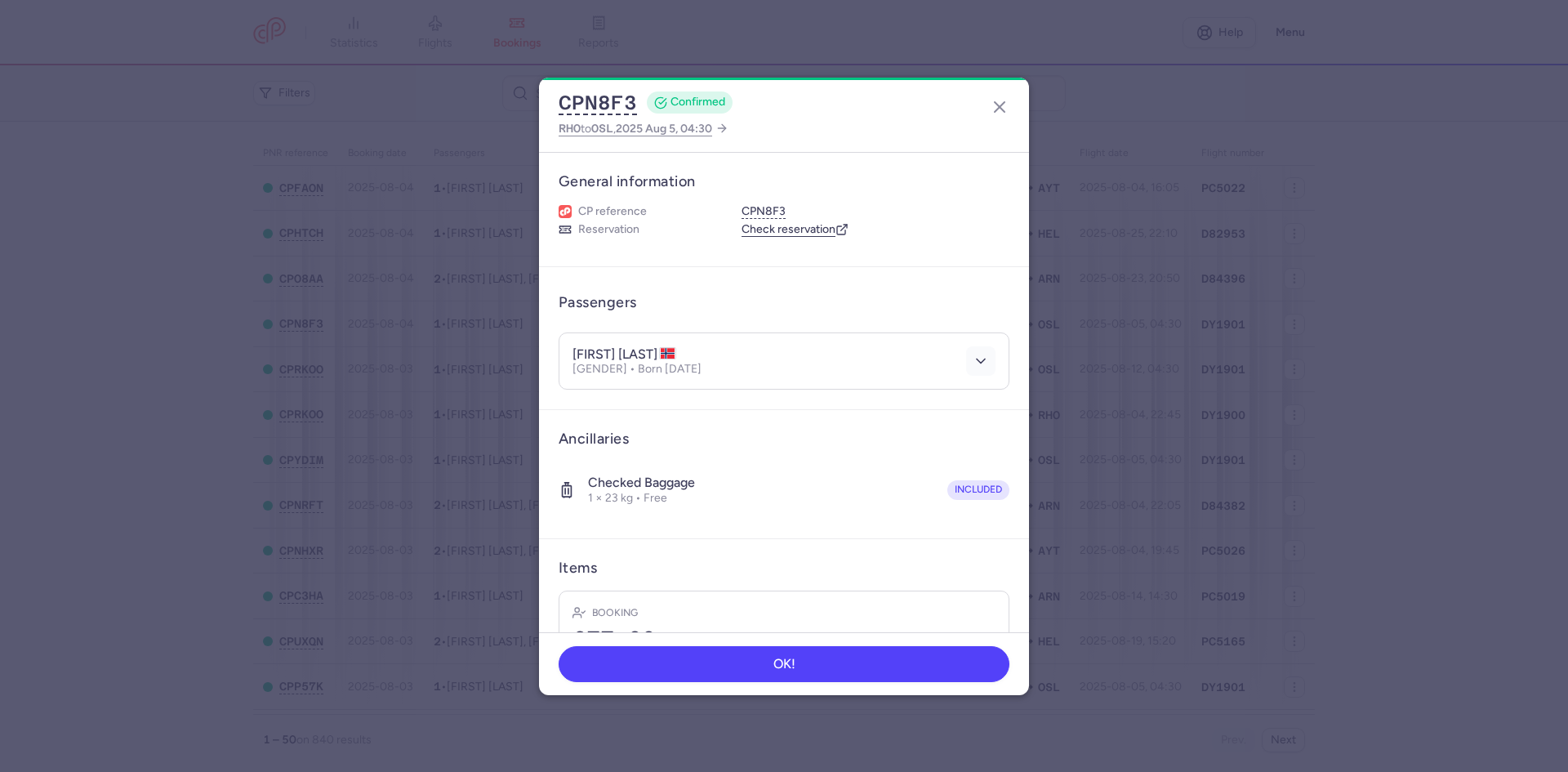 click 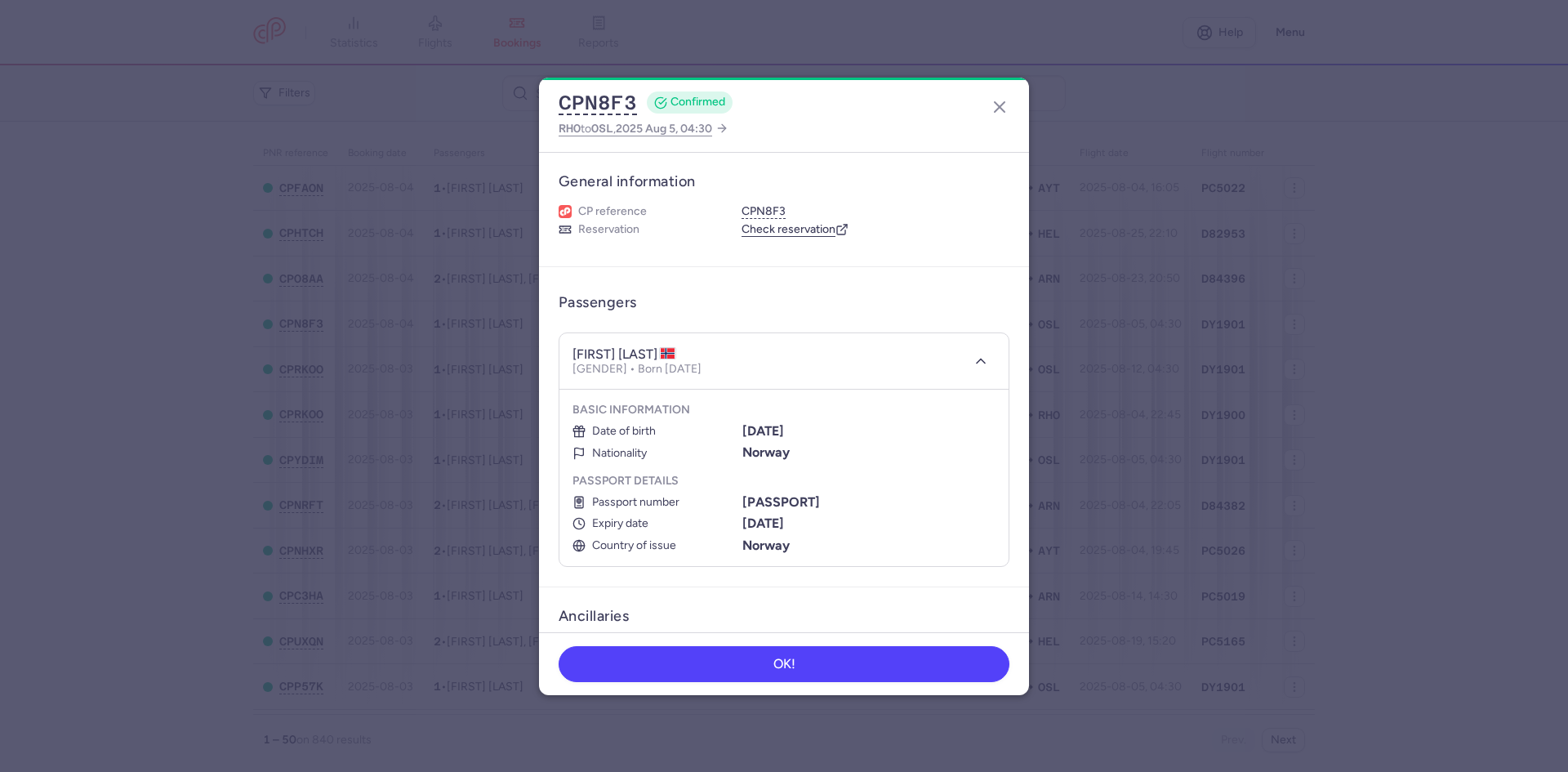 click on "OK!" 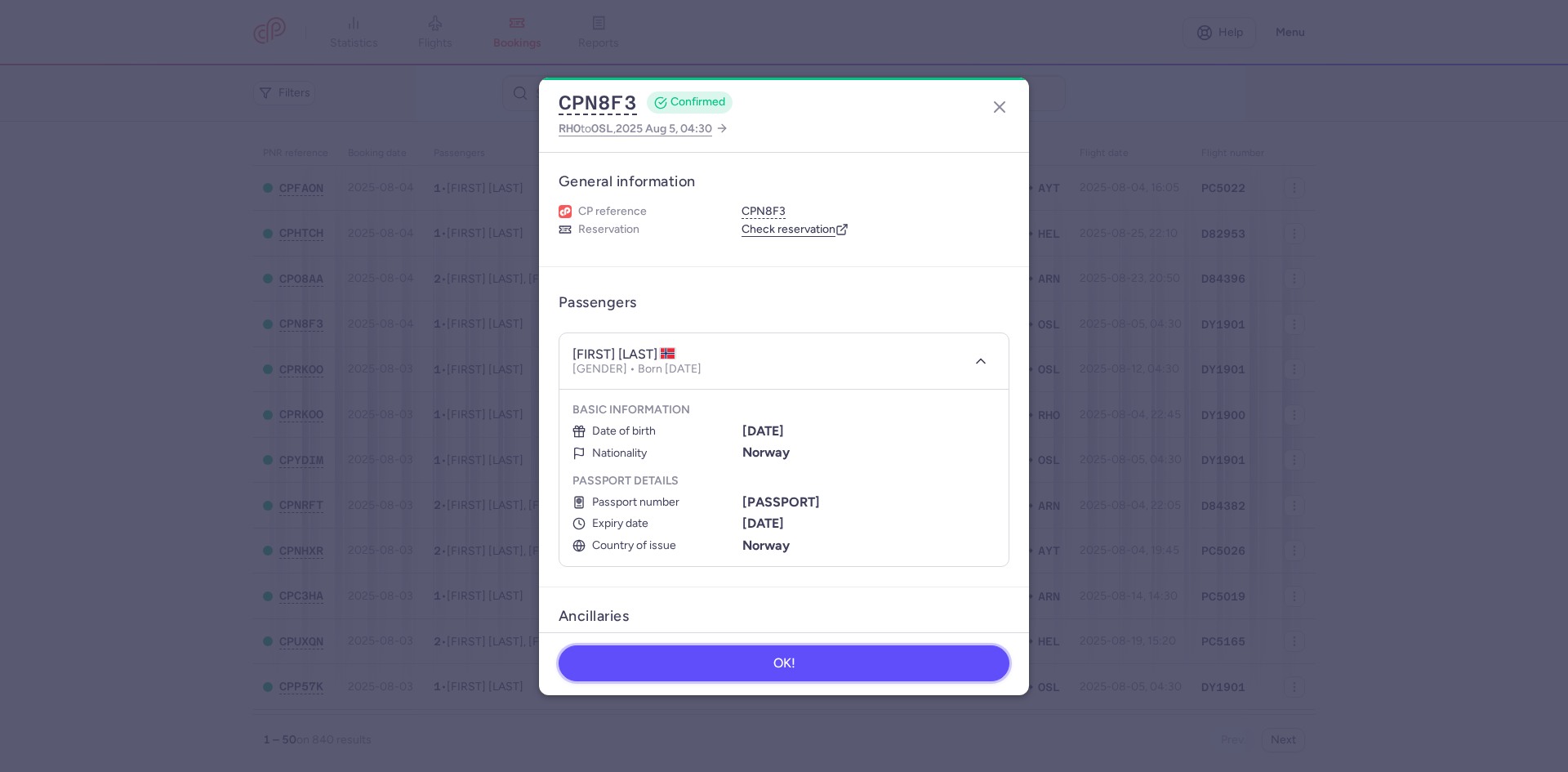 click on "OK!" at bounding box center [784, 663] 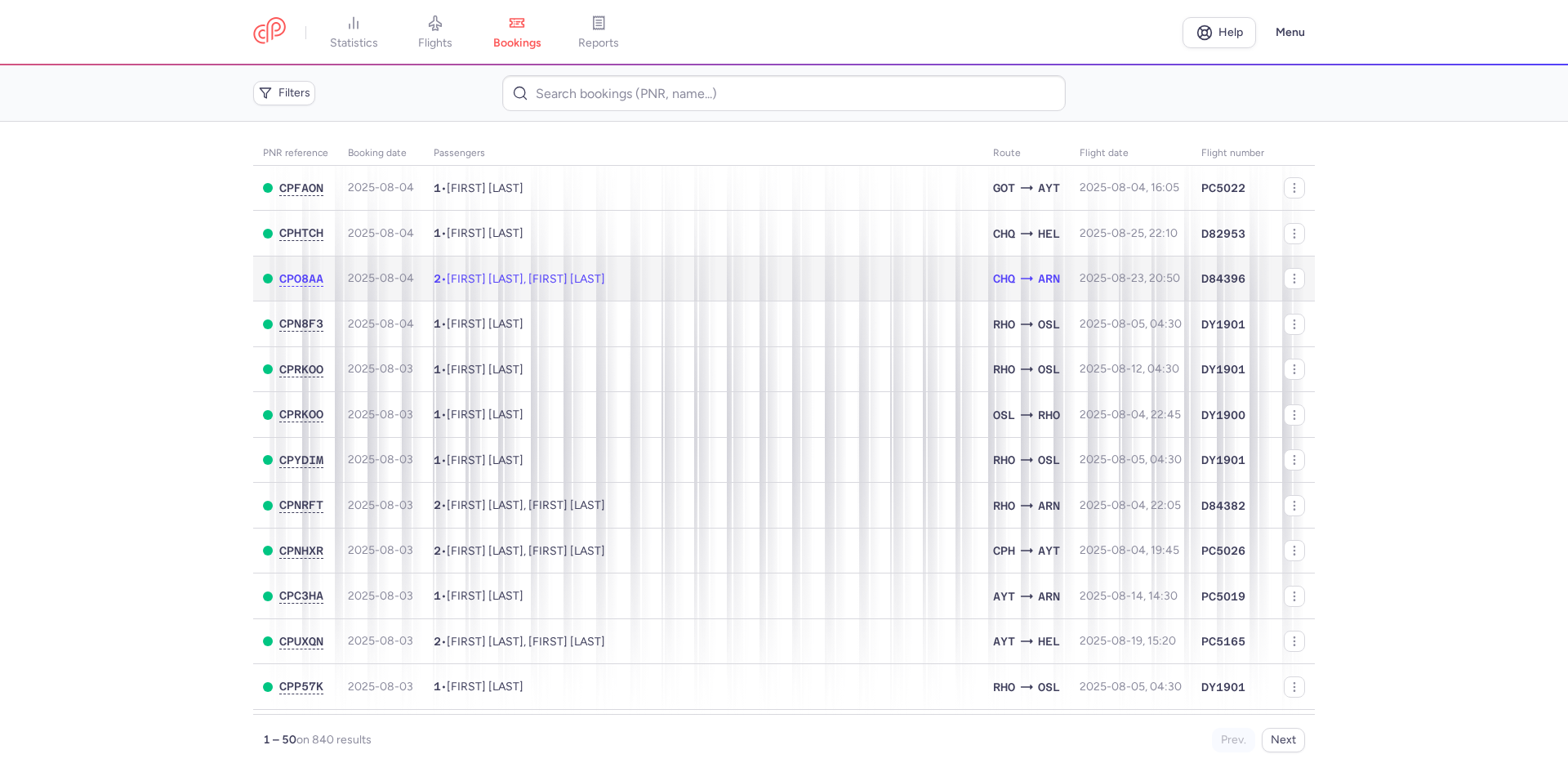 click on "2 • [FIRST] [LAST], [FIRST] [LAST]" at bounding box center (703, 279) 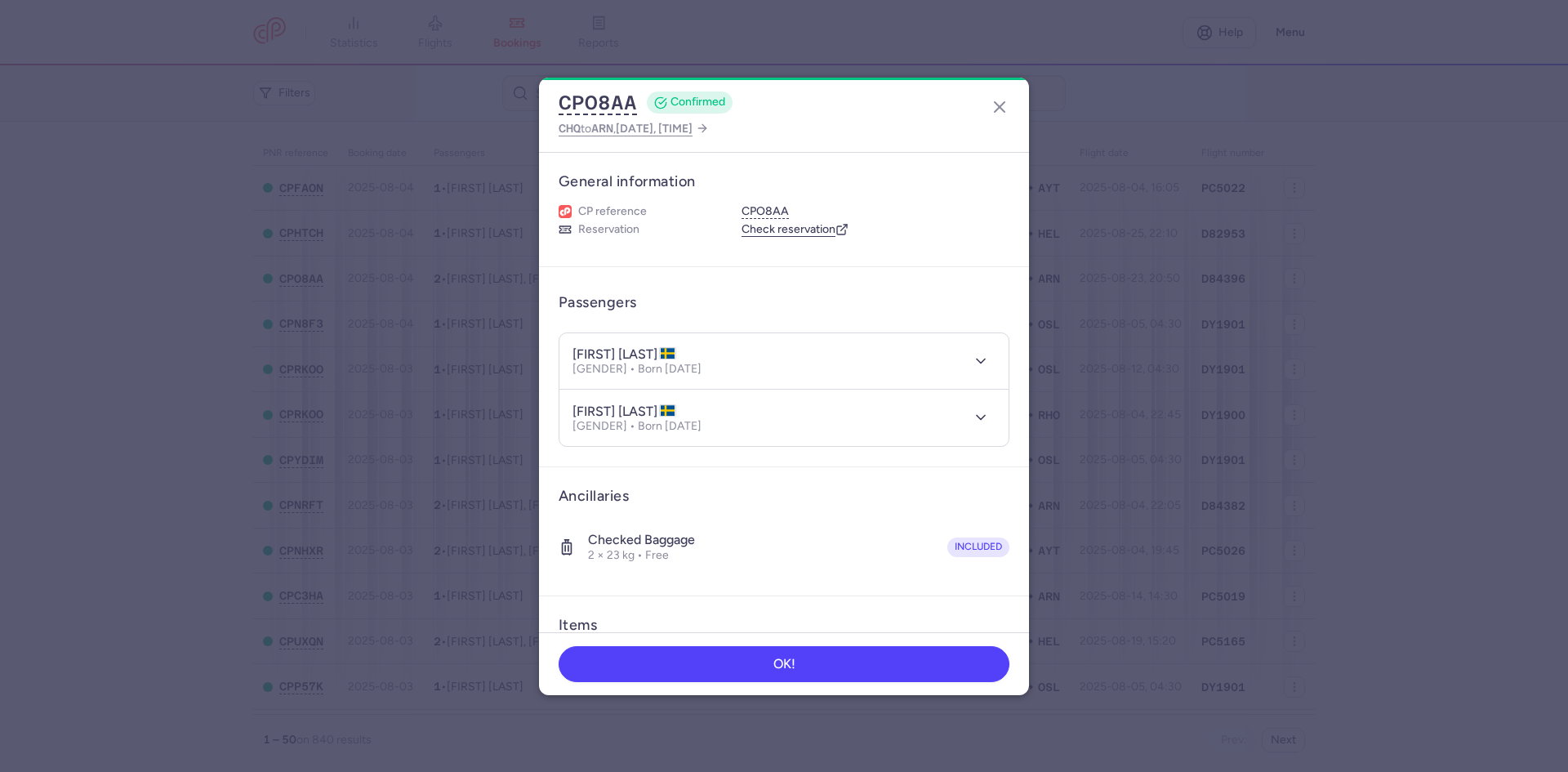 drag, startPoint x: 951, startPoint y: 357, endPoint x: 960, endPoint y: 357, distance: 9 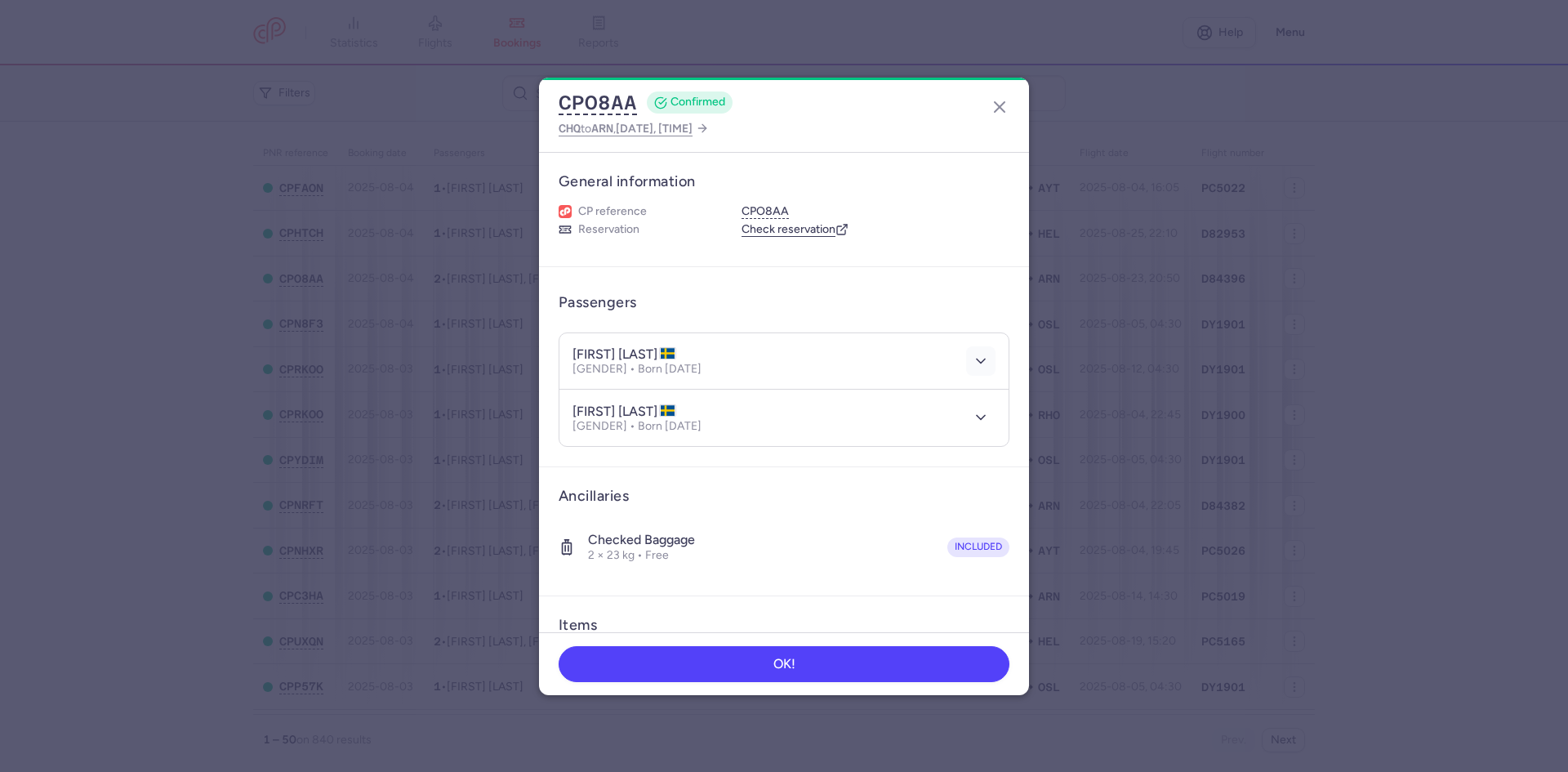 click 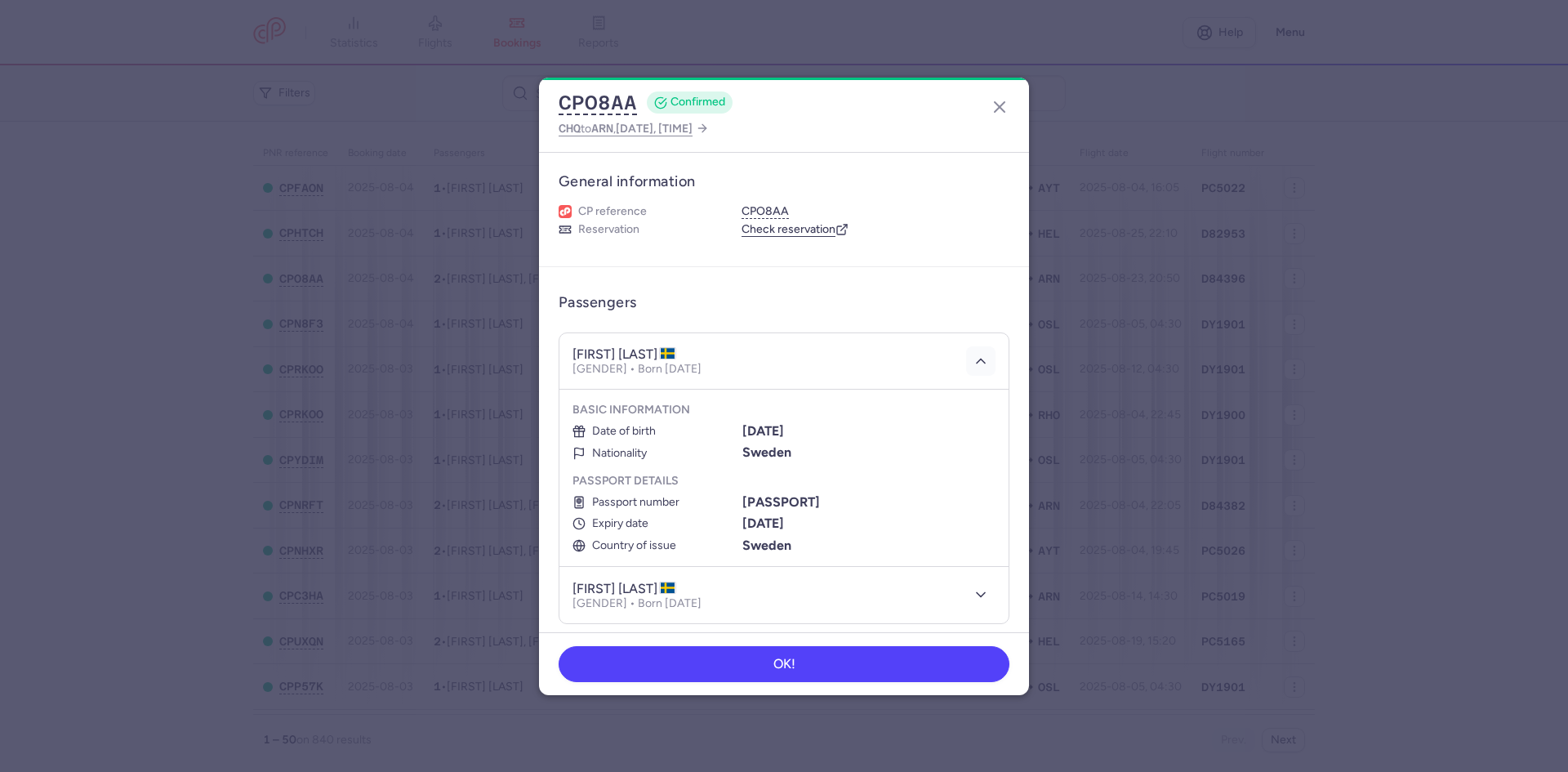 click 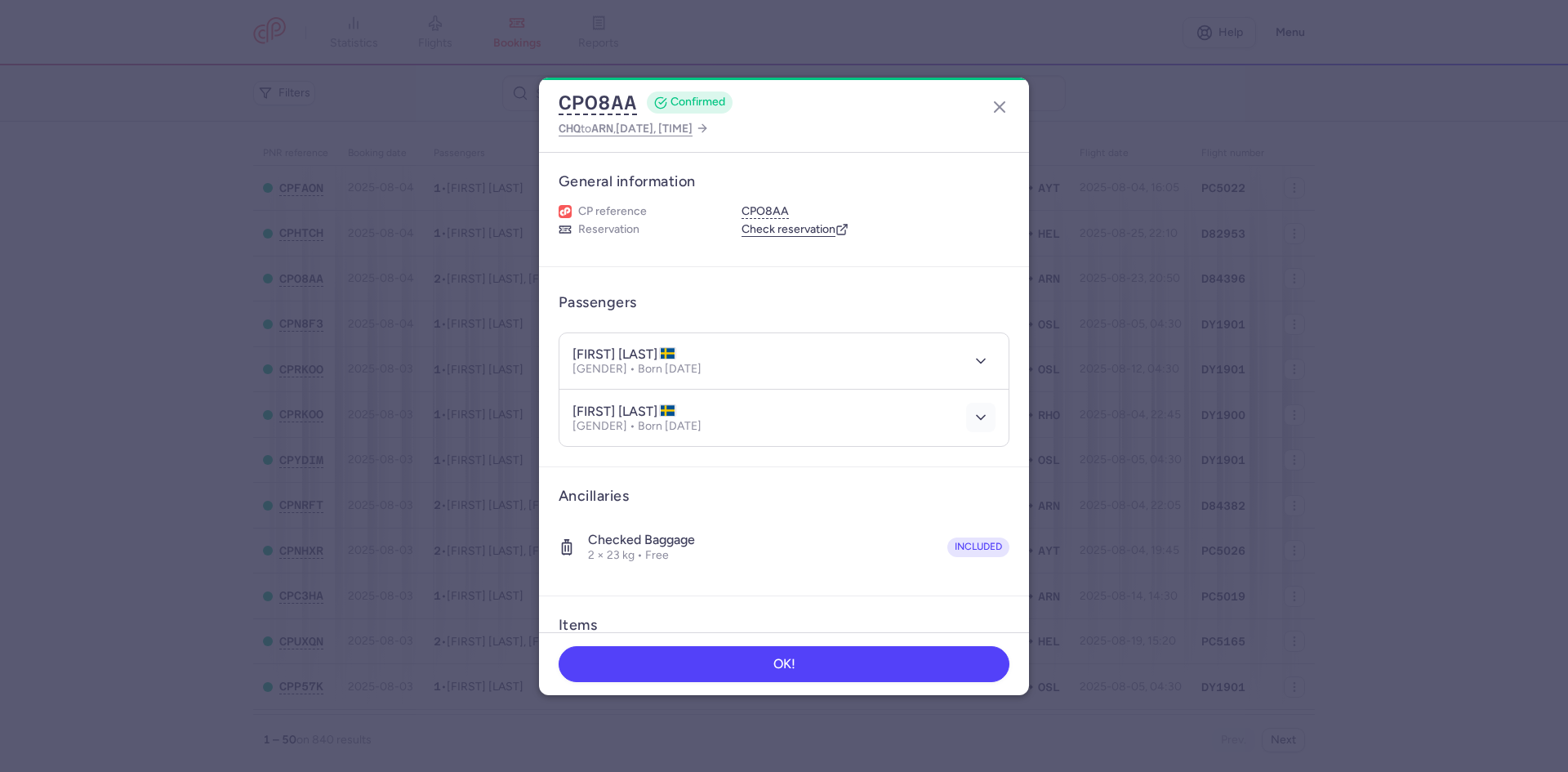 click 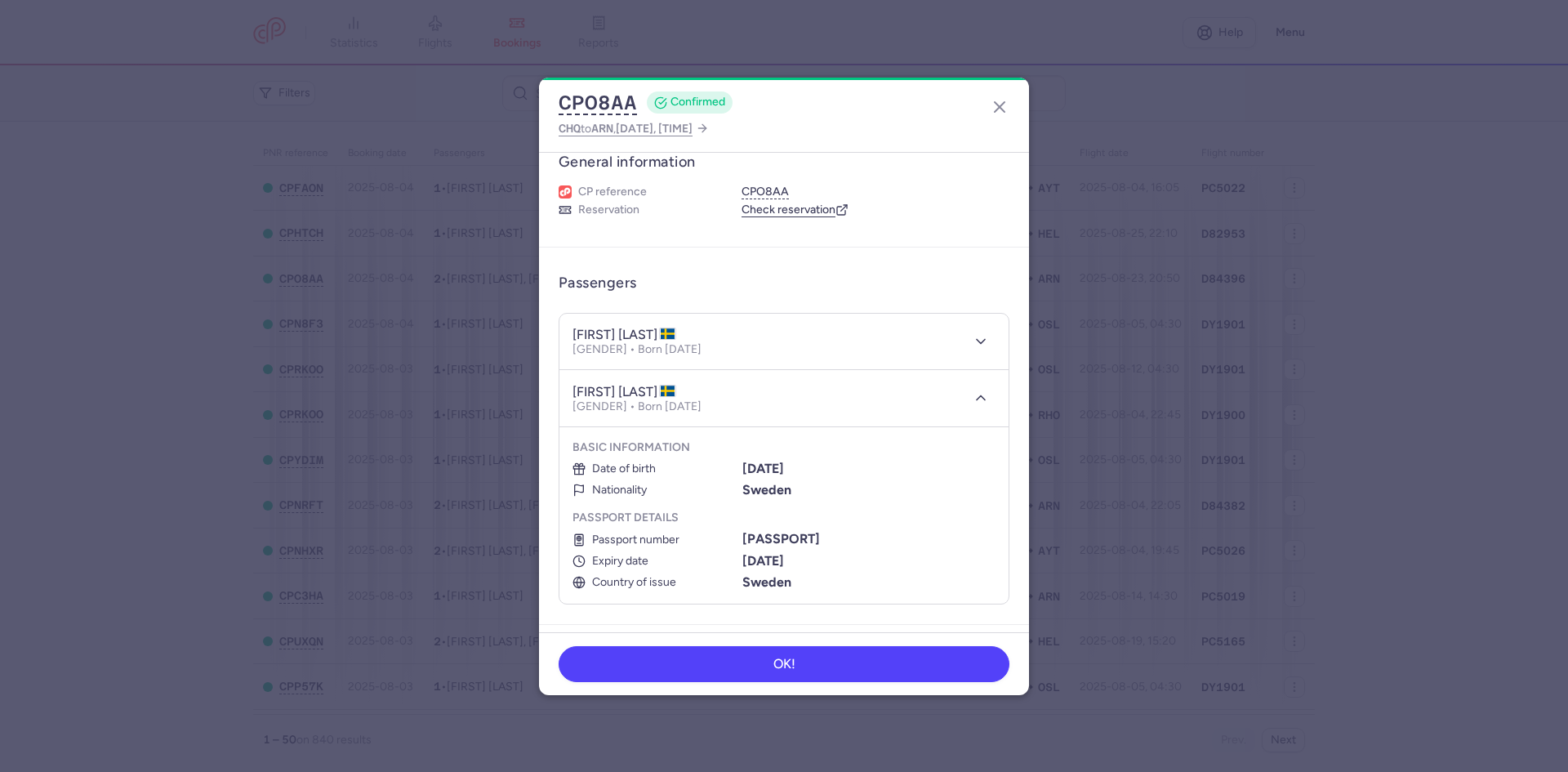 scroll, scrollTop: 30, scrollLeft: 0, axis: vertical 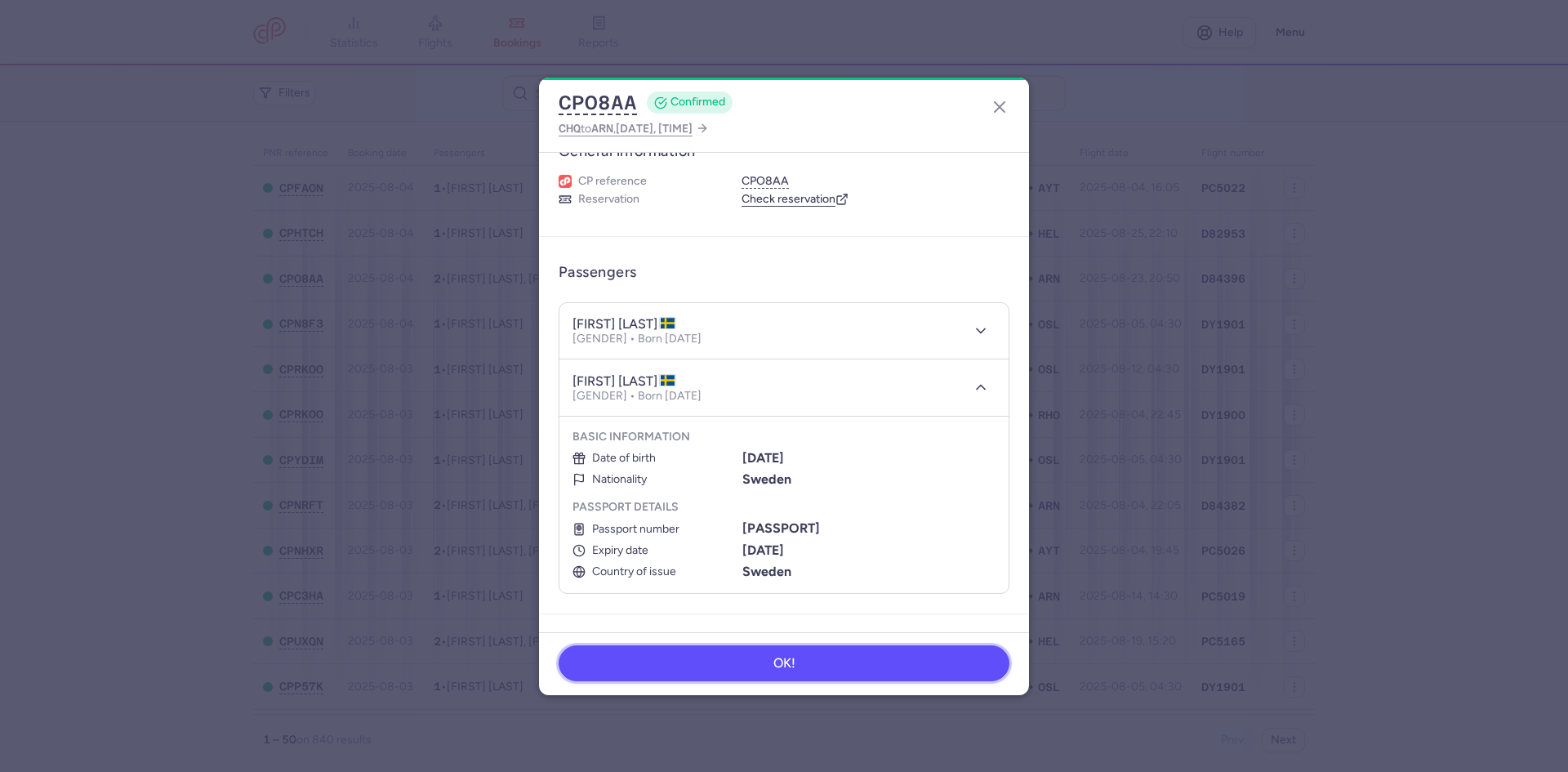 click on "OK!" at bounding box center (784, 663) 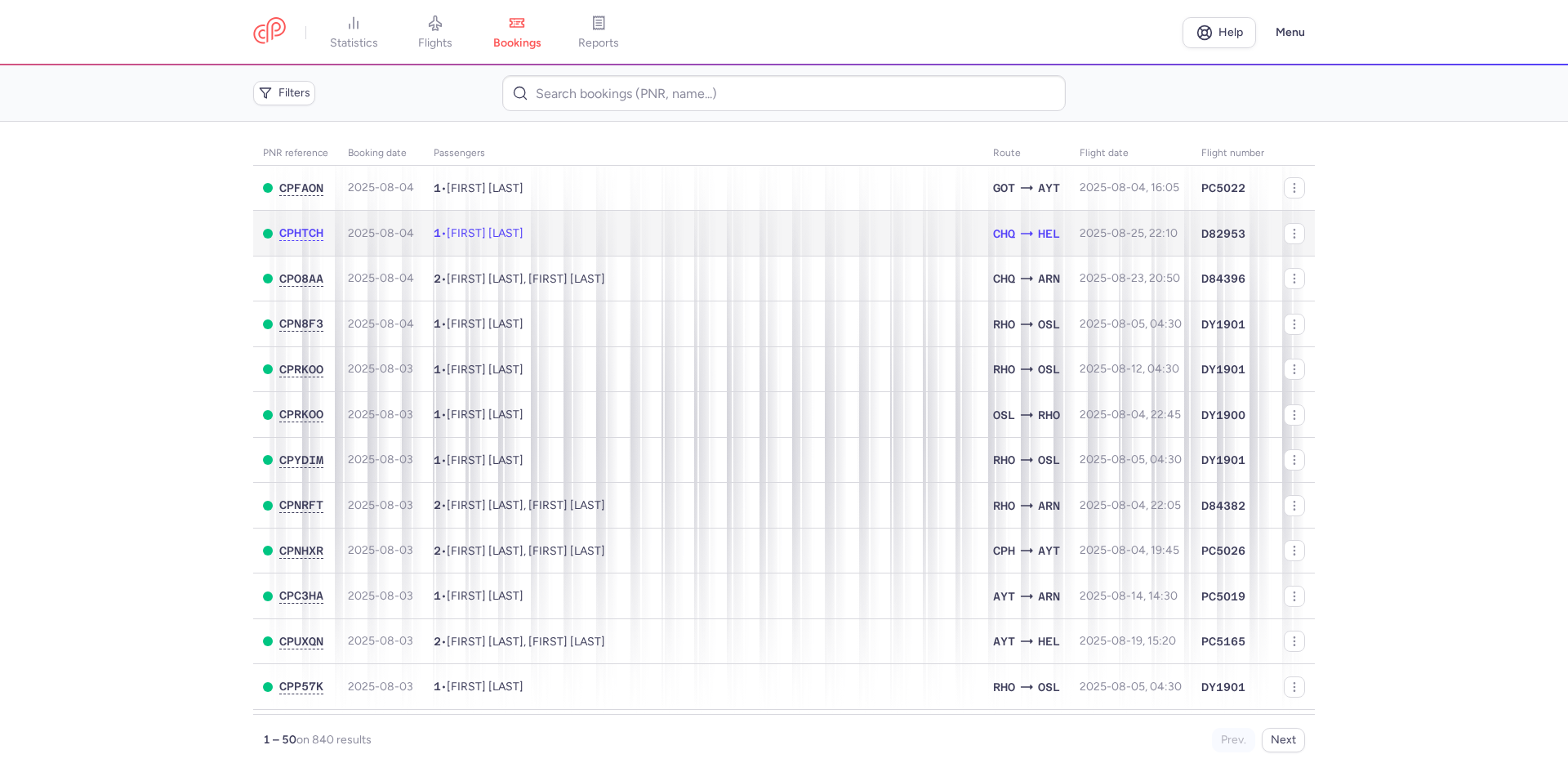 click on "1 • [FIRST] [LAST]" at bounding box center [703, 234] 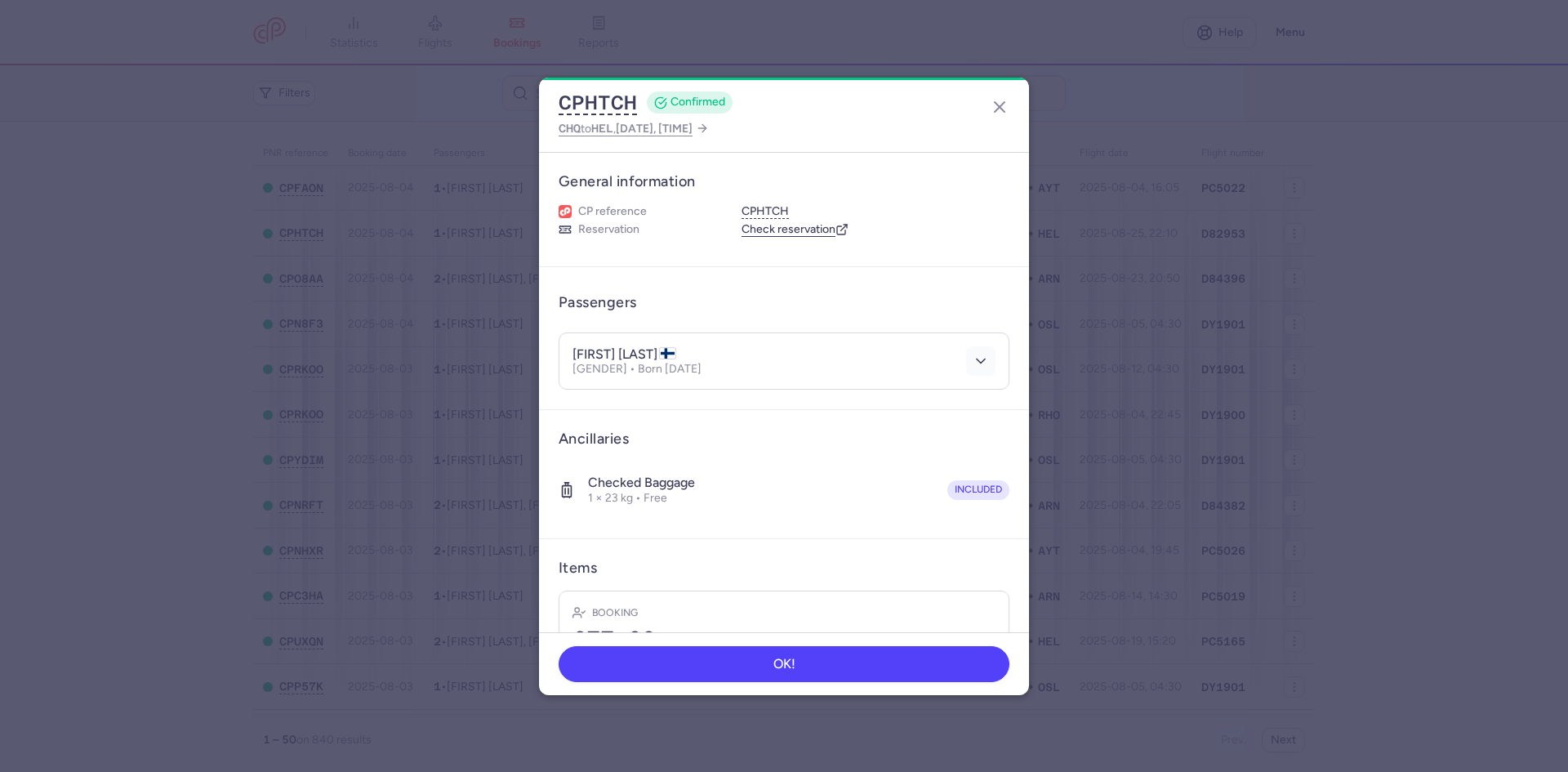 click 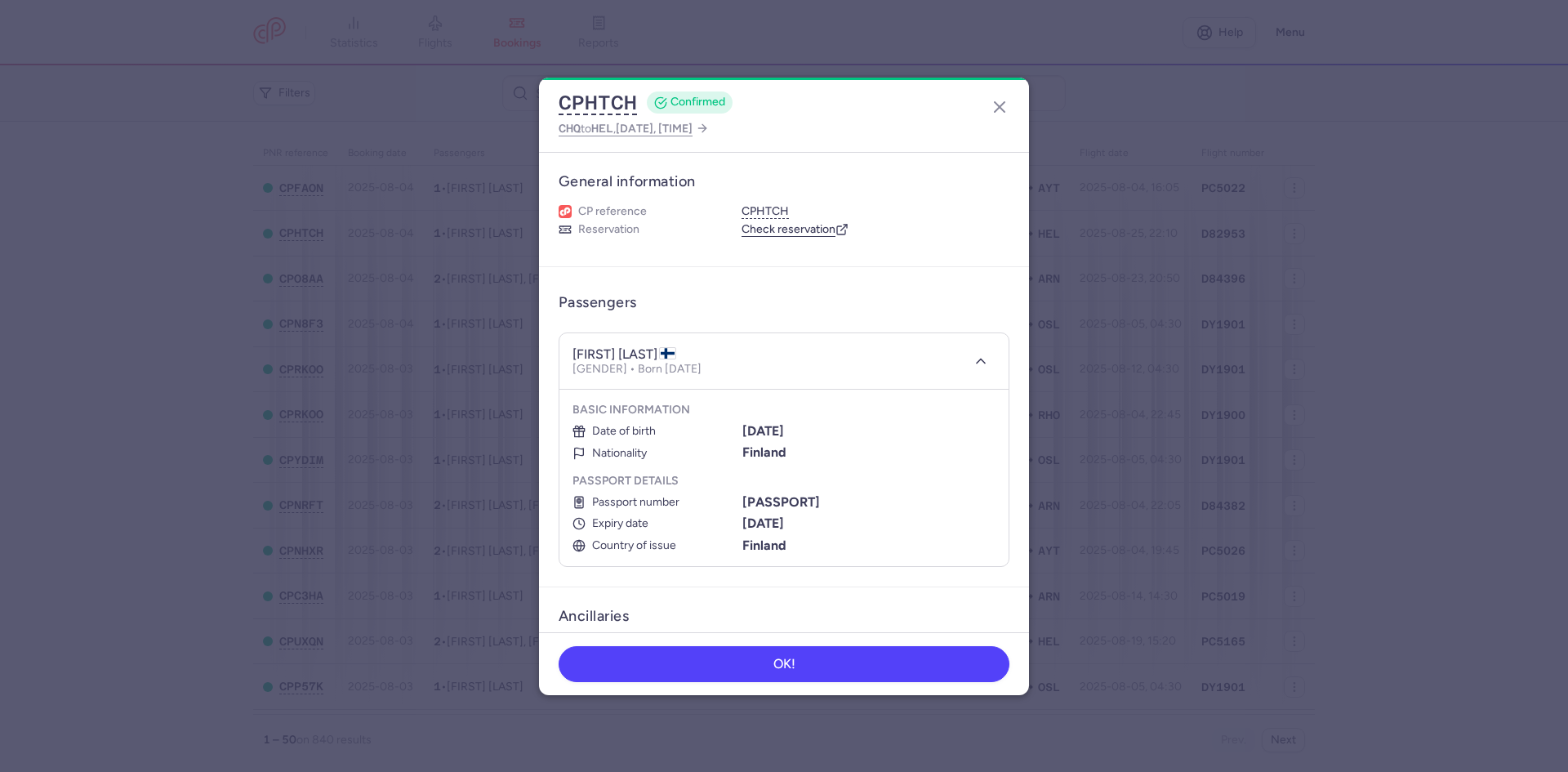 click on "OK!" 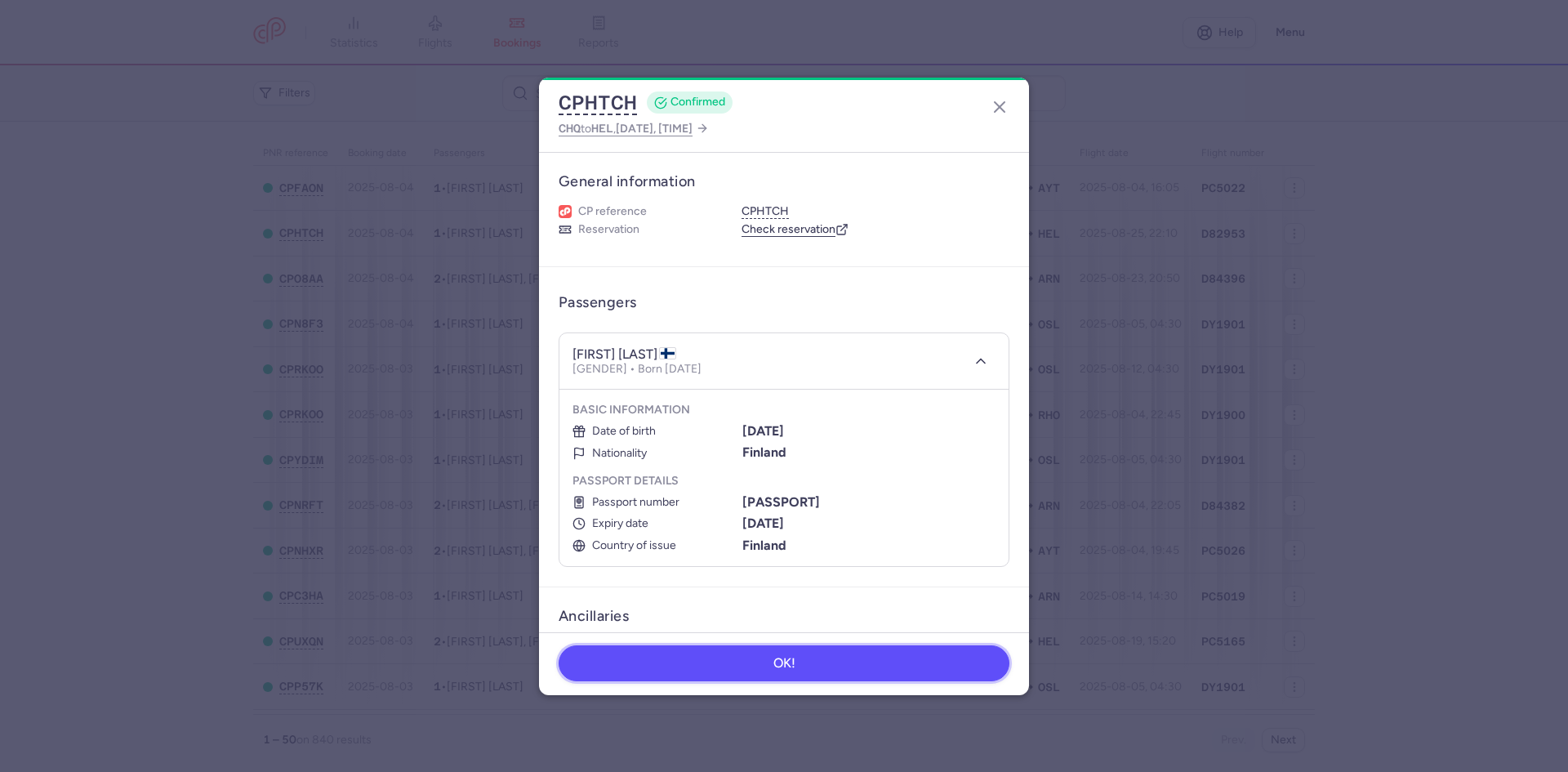 click on "OK!" at bounding box center (784, 663) 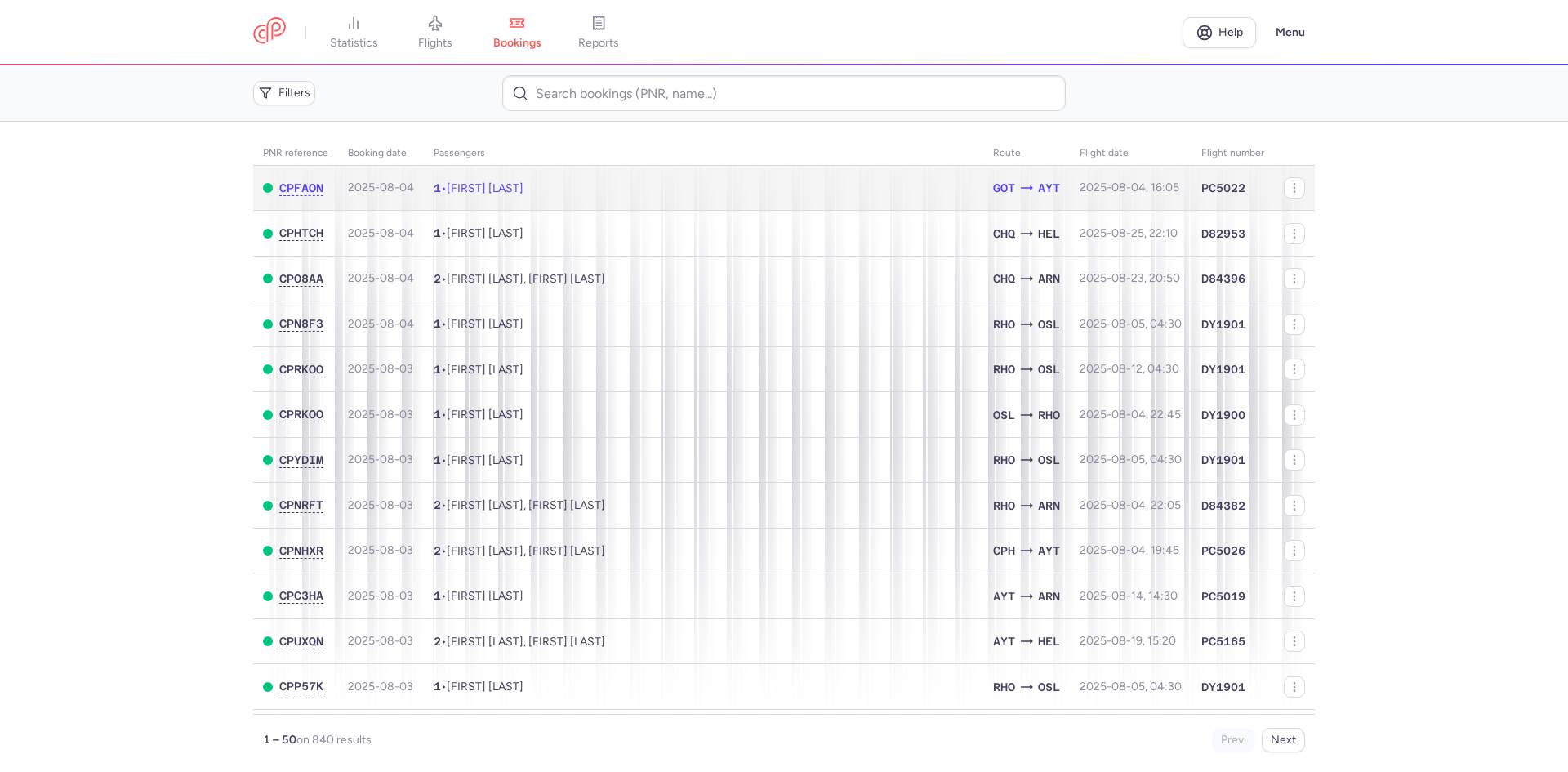 click on "1 • [FIRST] [LAST]" at bounding box center [703, 188] 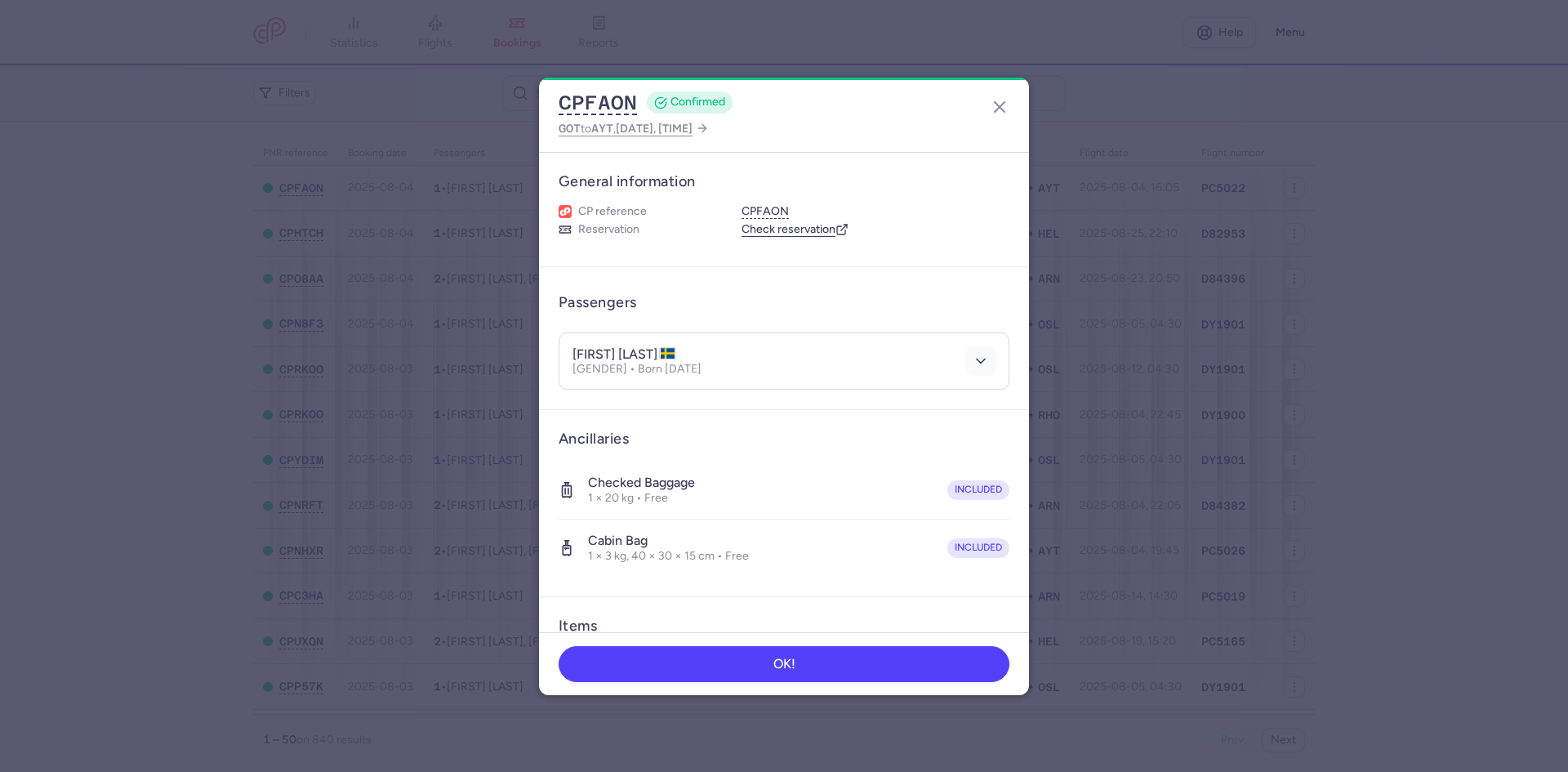 click 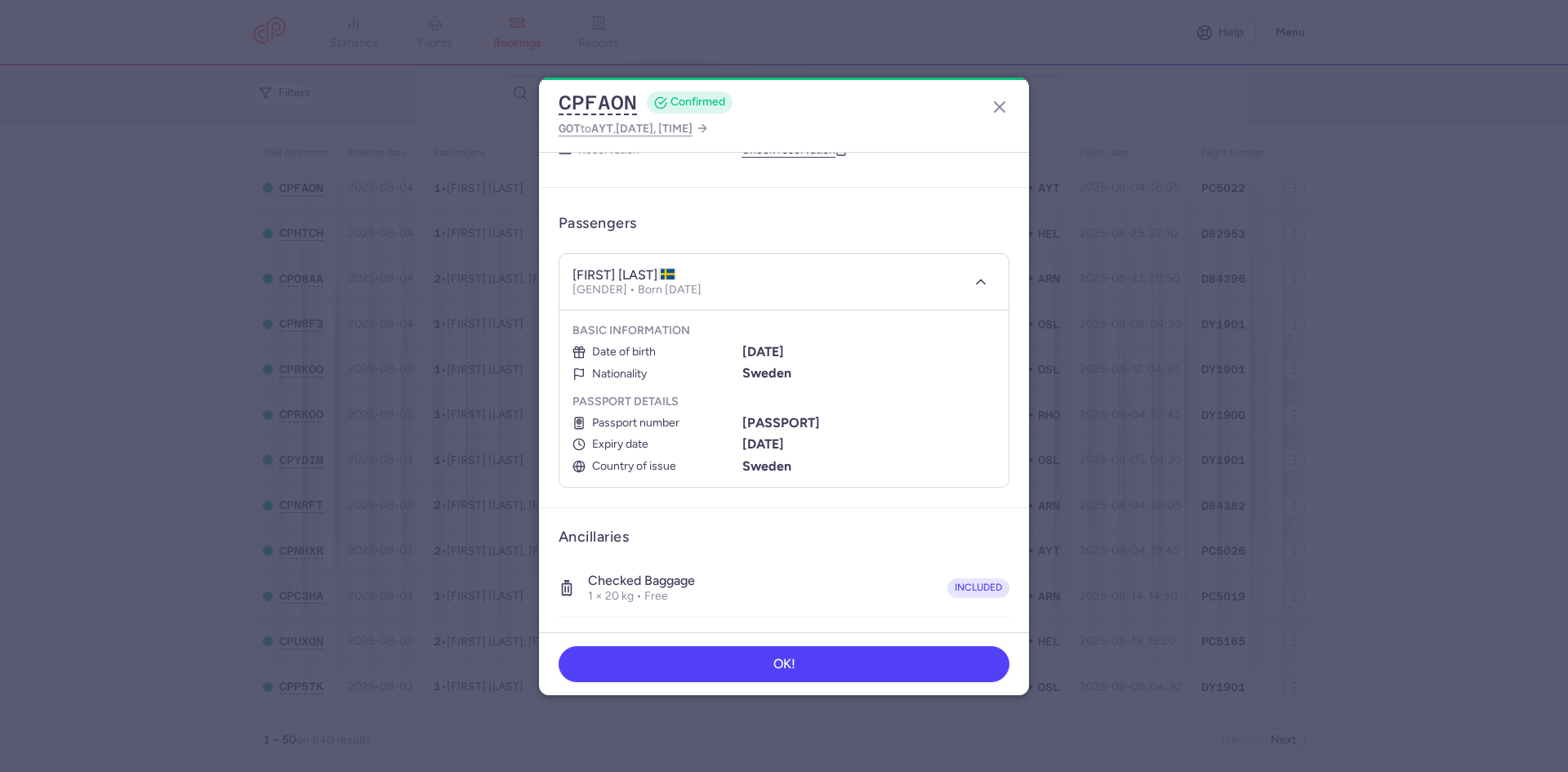 scroll, scrollTop: 0, scrollLeft: 0, axis: both 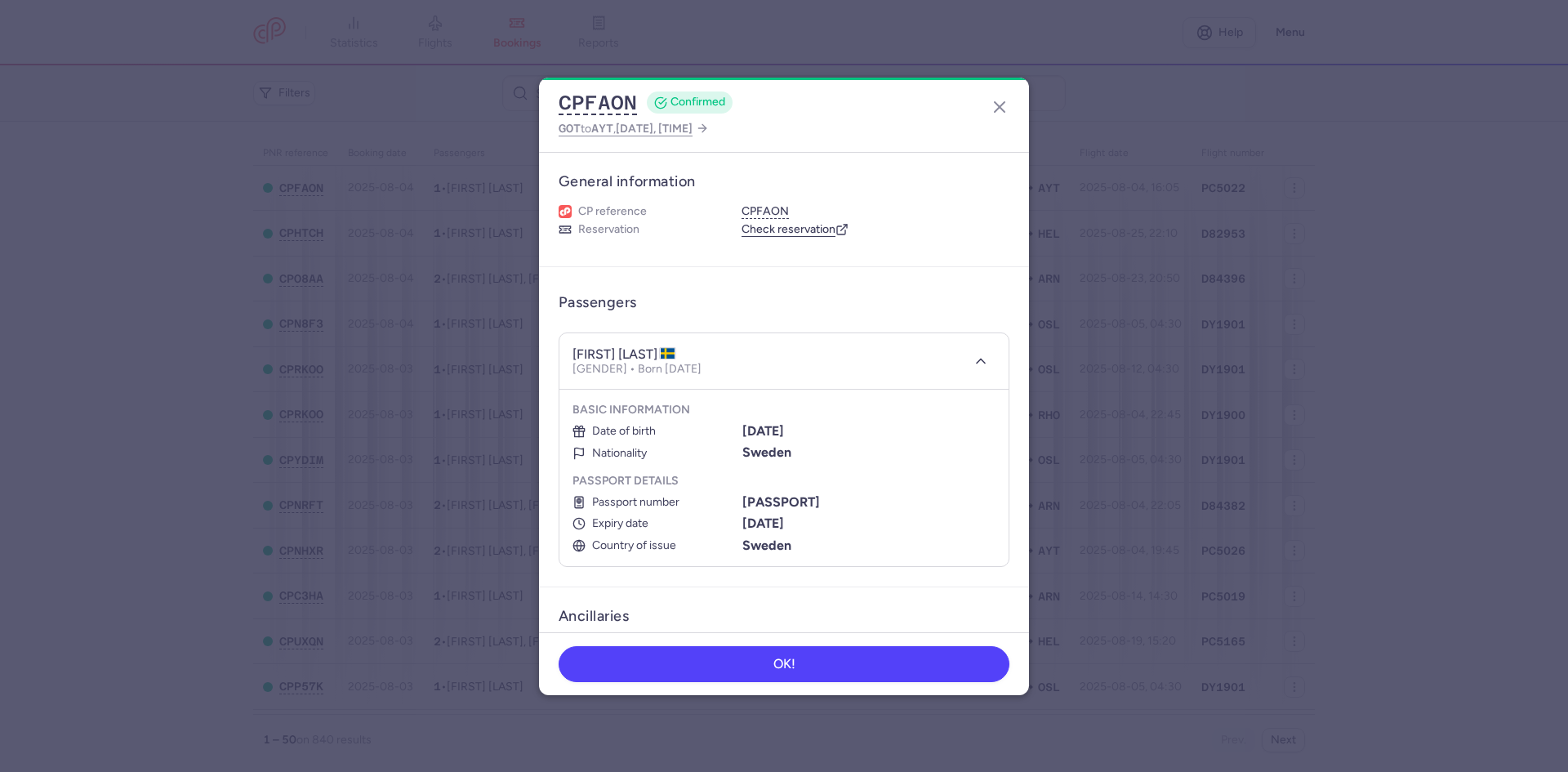click on "OK!" 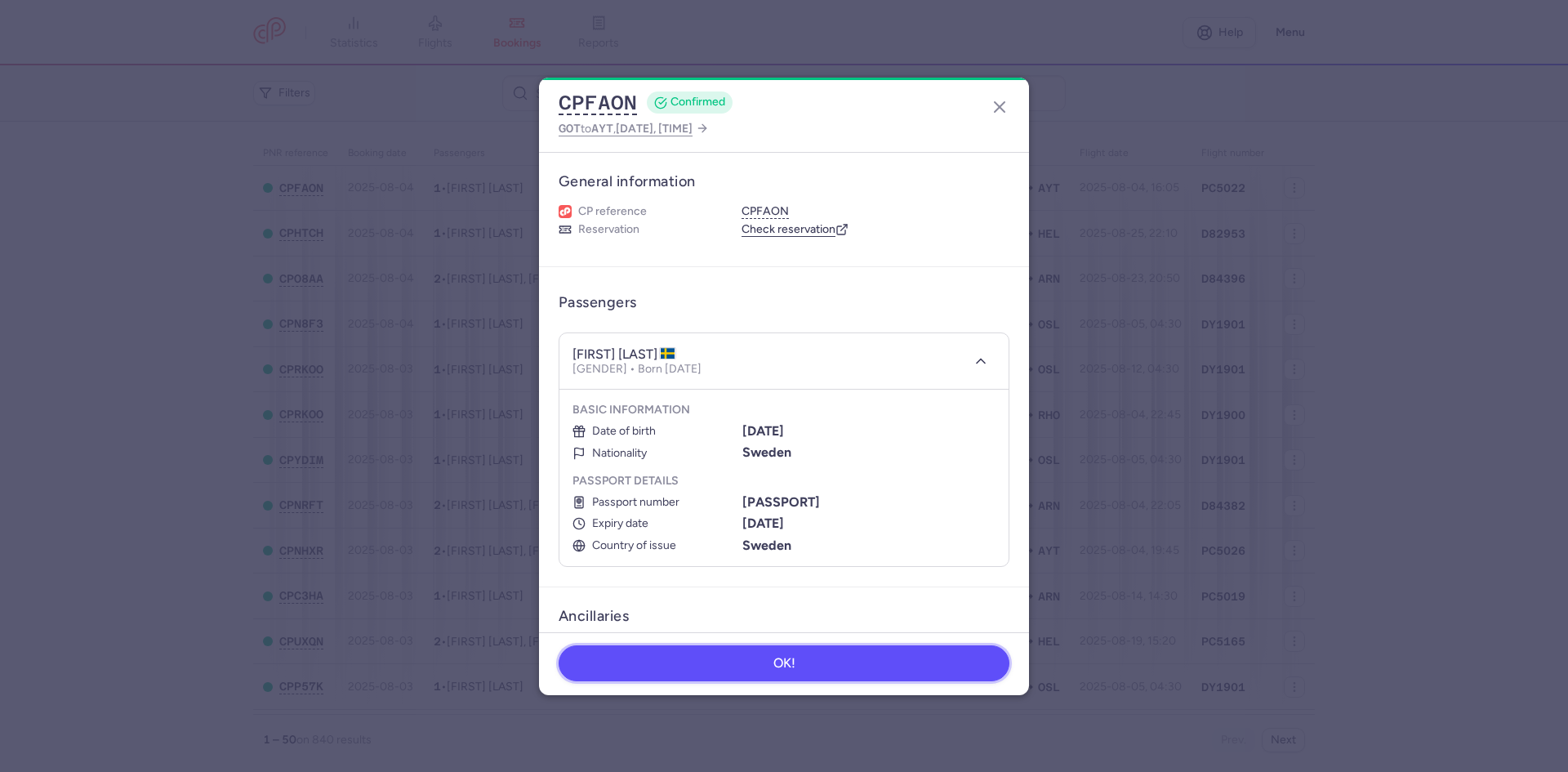 click on "OK!" at bounding box center (784, 663) 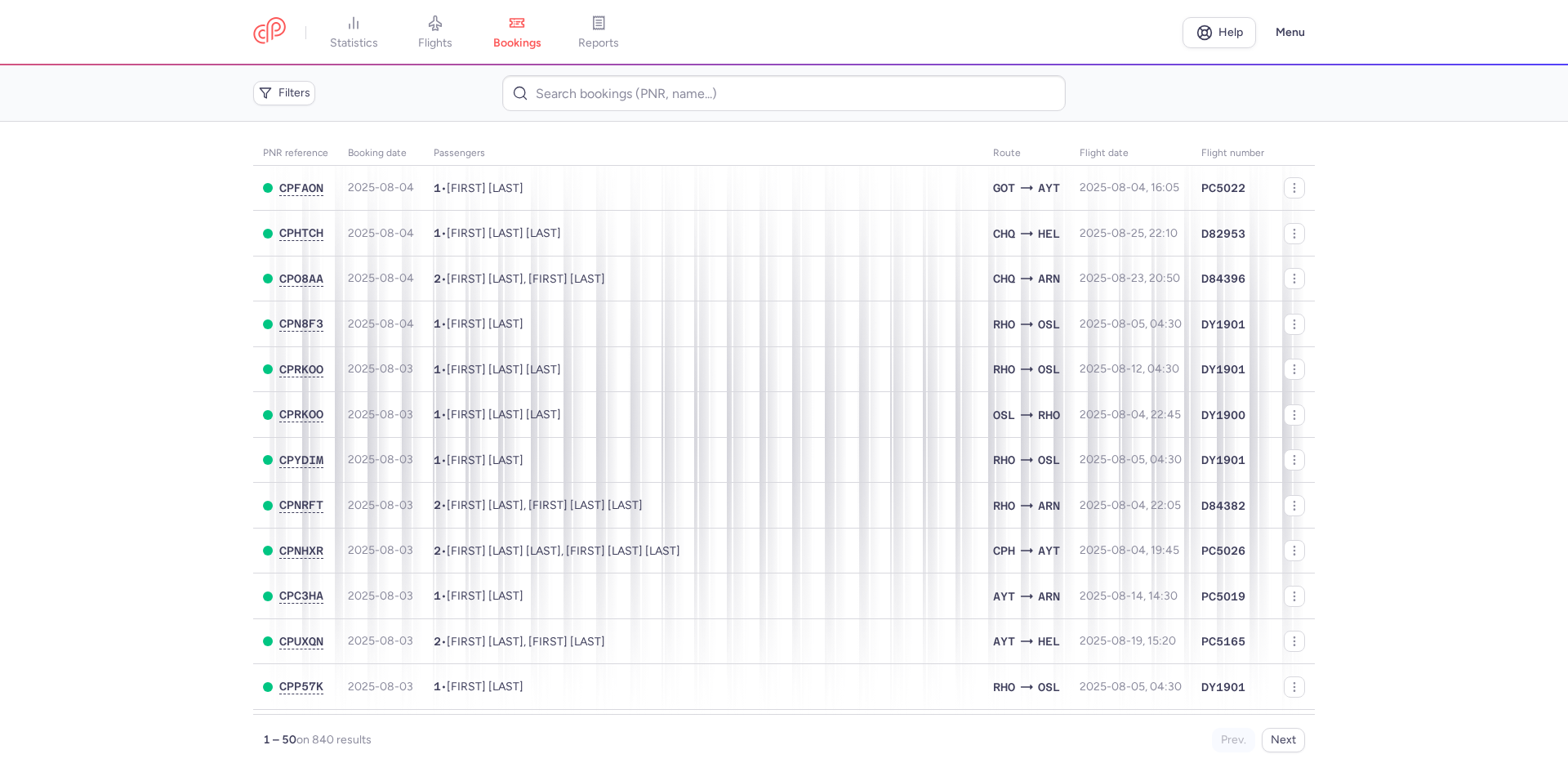 scroll, scrollTop: 0, scrollLeft: 0, axis: both 